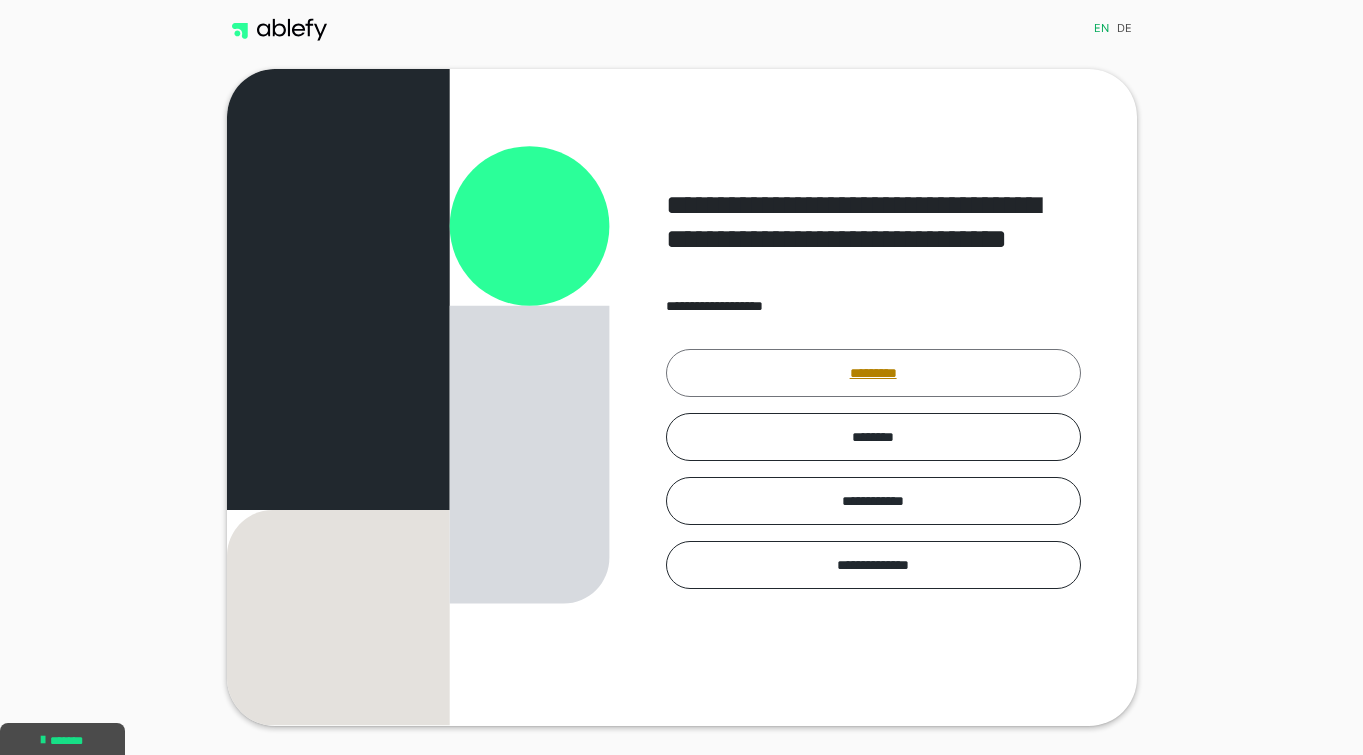 scroll, scrollTop: 0, scrollLeft: 0, axis: both 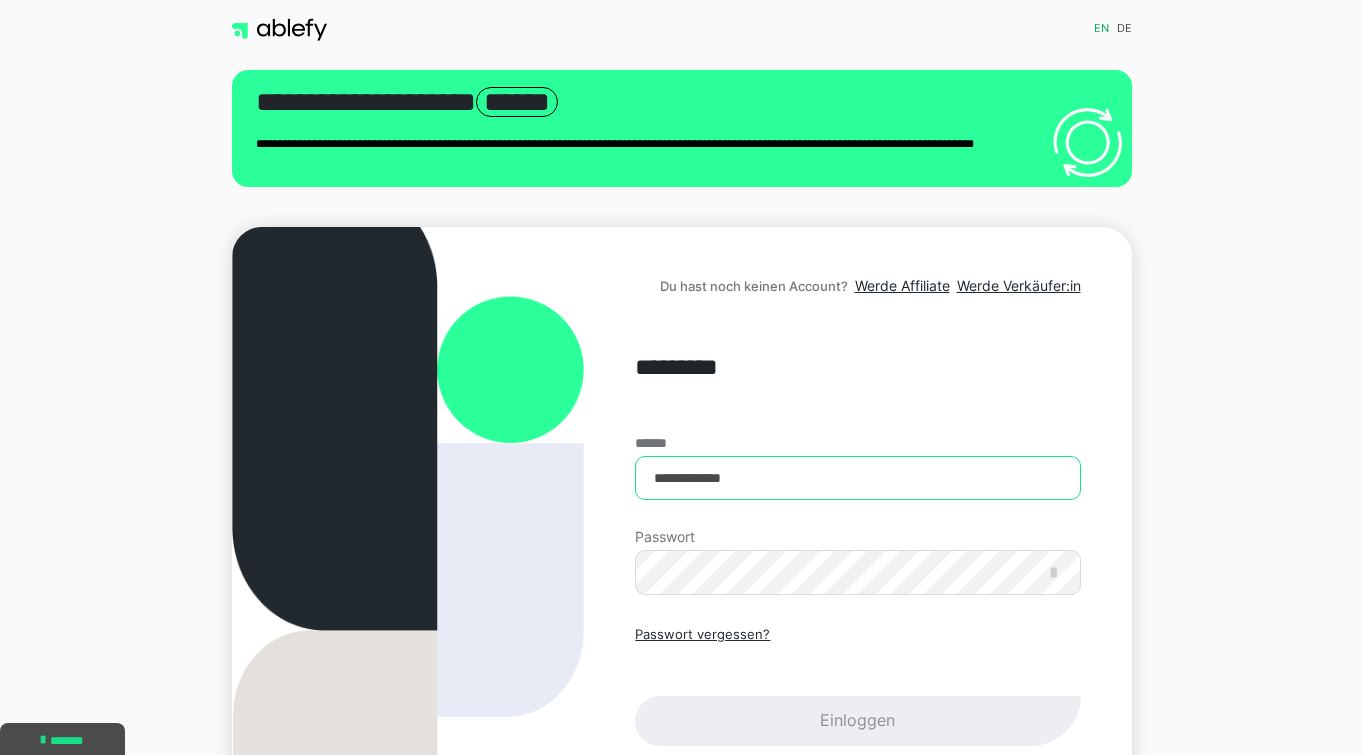 type on "**********" 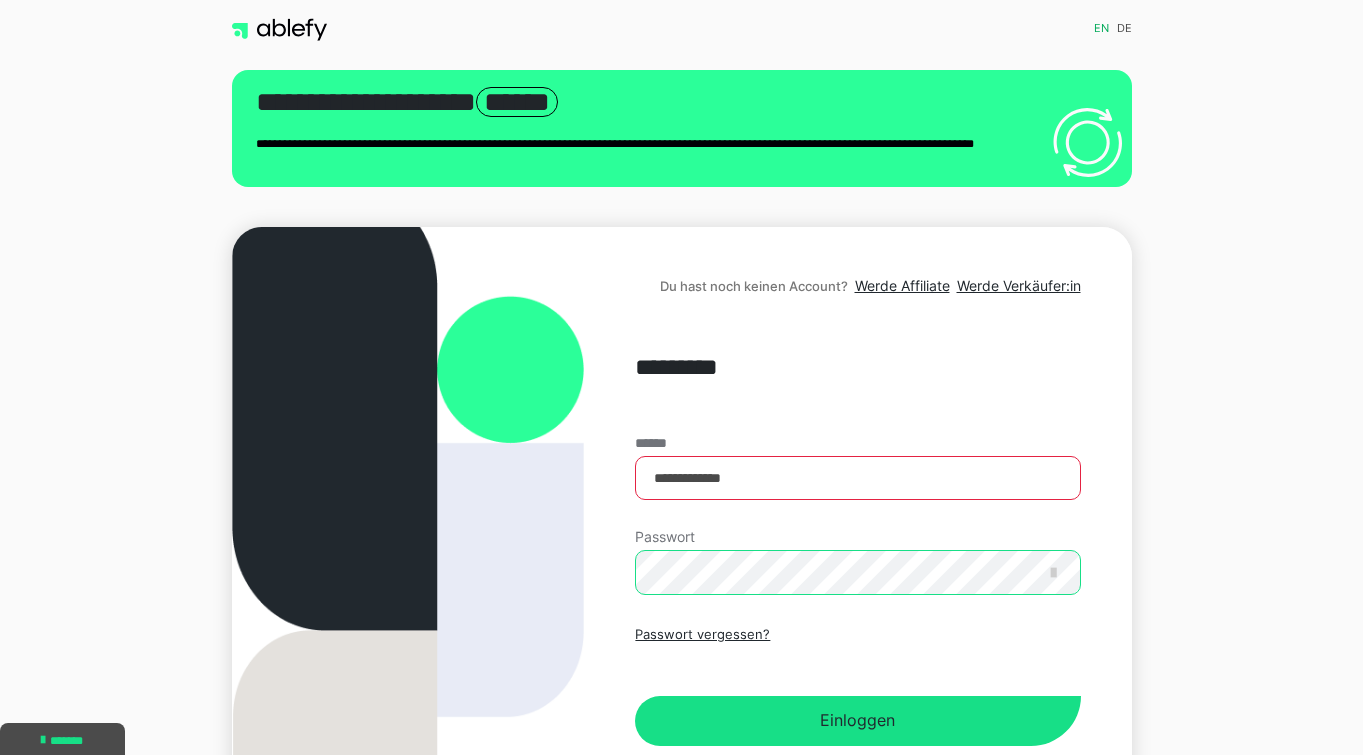 click on "Einloggen" at bounding box center [857, 721] 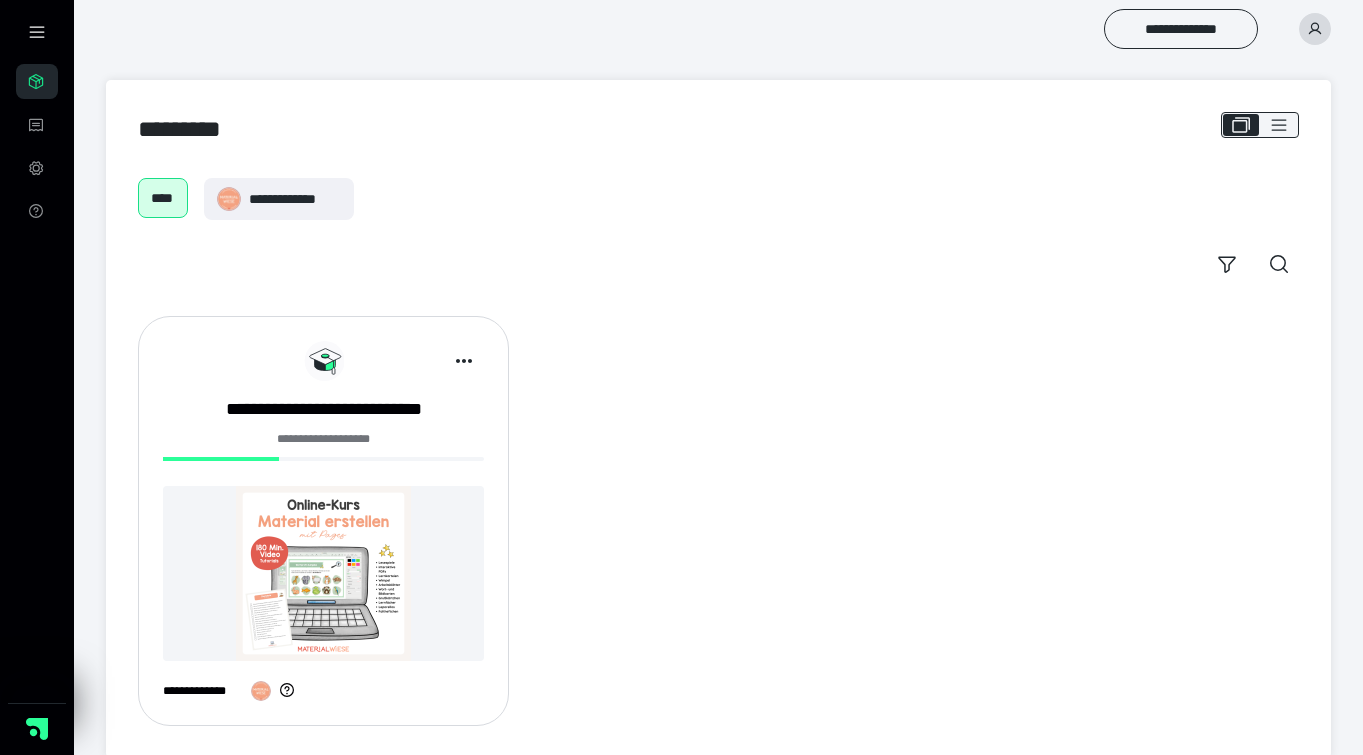 scroll, scrollTop: 0, scrollLeft: 0, axis: both 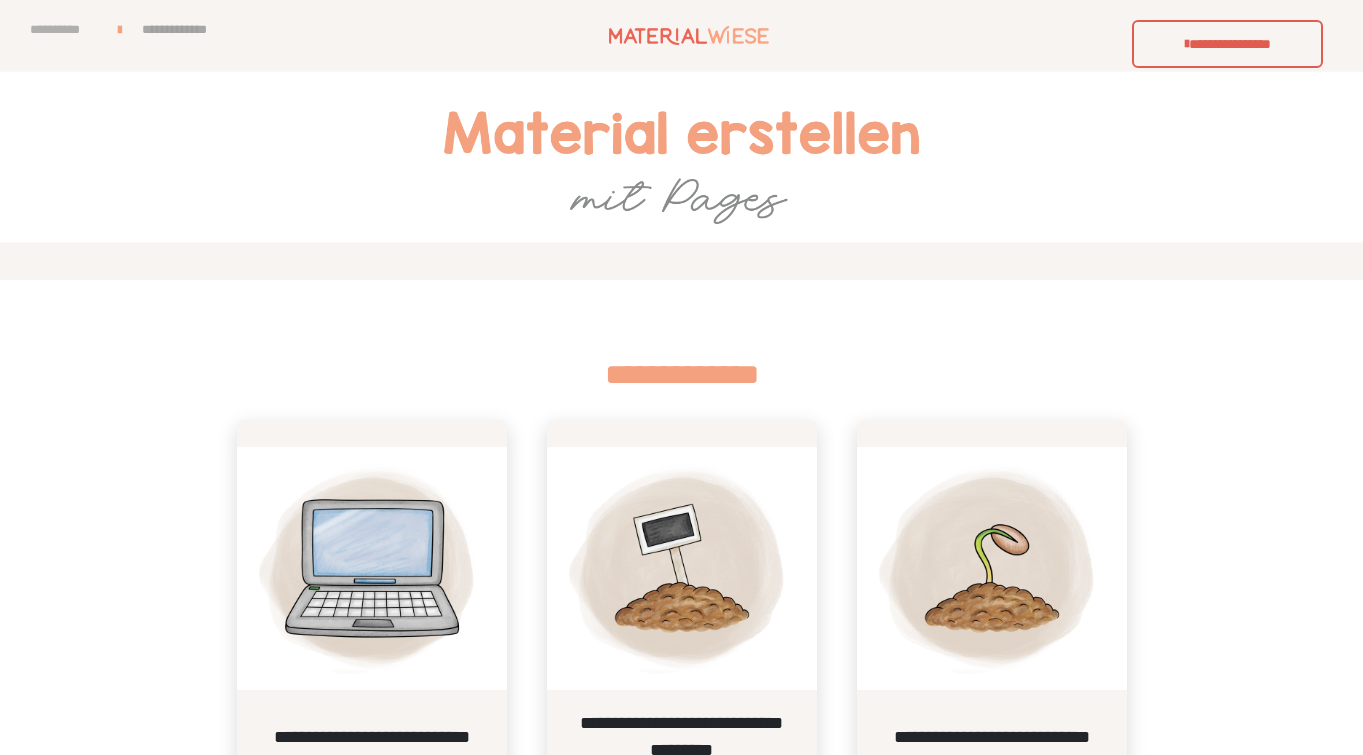 click on "**********" at bounding box center (64, 29) 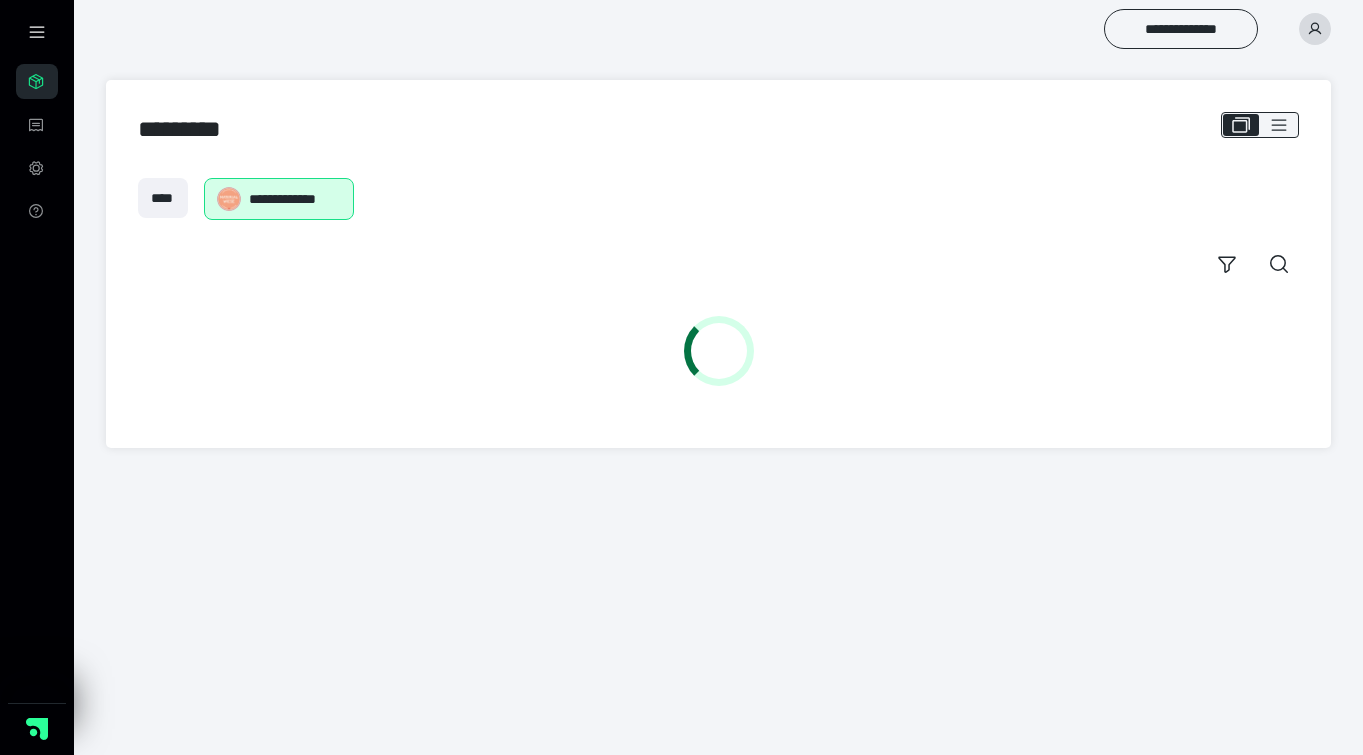 scroll, scrollTop: 0, scrollLeft: 0, axis: both 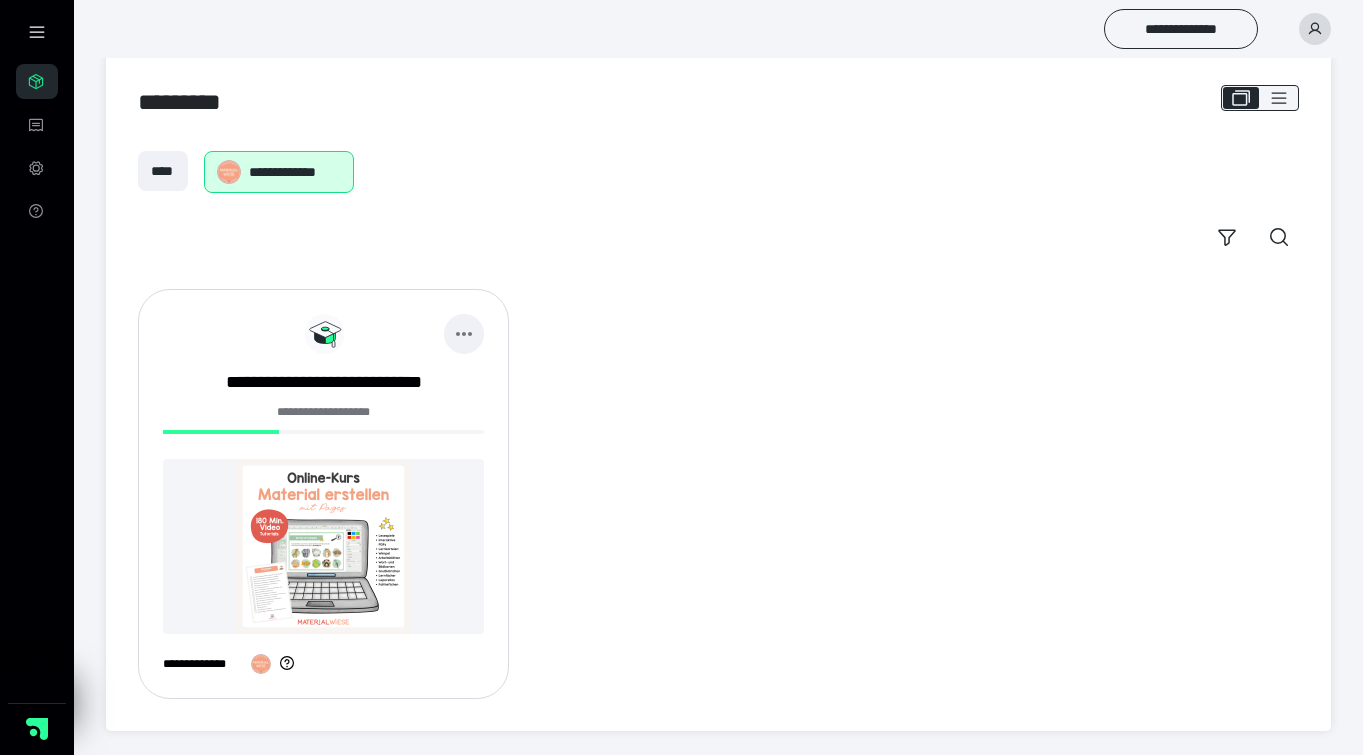 drag, startPoint x: 480, startPoint y: 330, endPoint x: 467, endPoint y: 329, distance: 13.038404 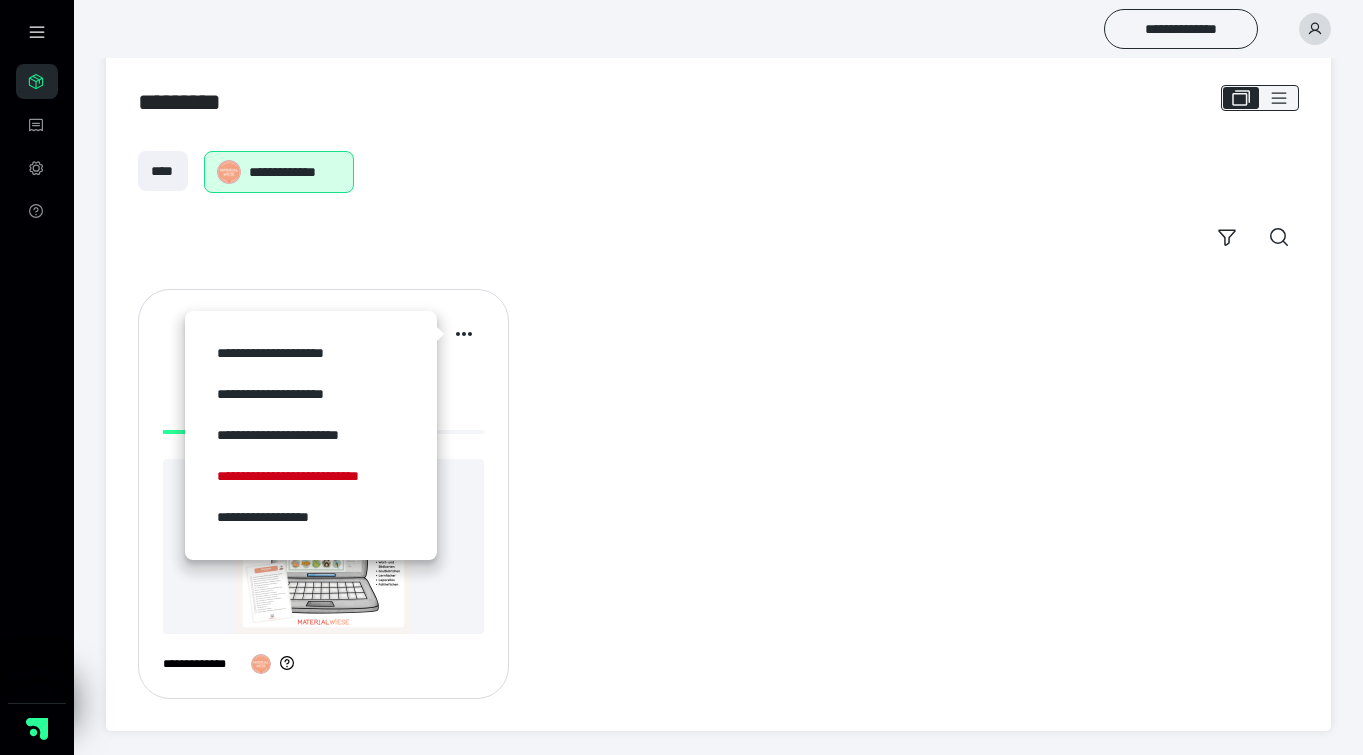 click on "**********" at bounding box center [718, 494] 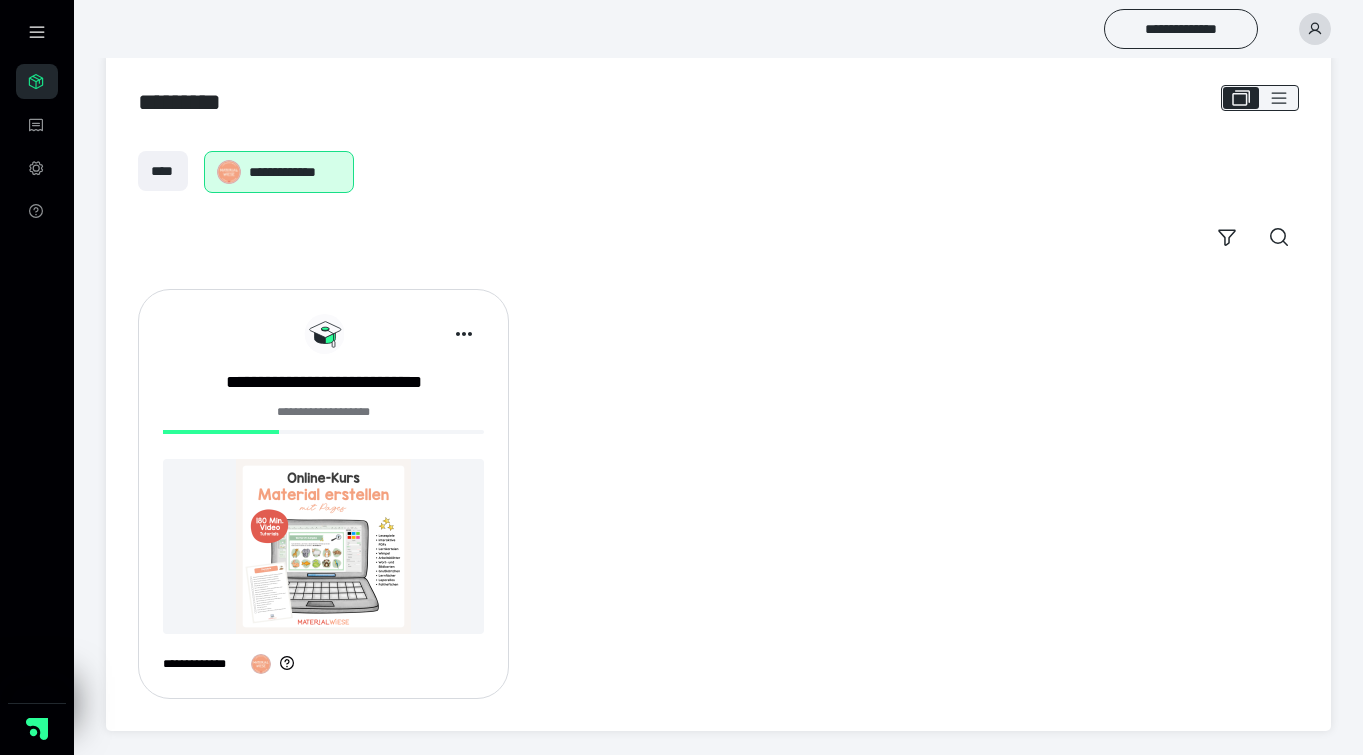 click at bounding box center [323, 546] 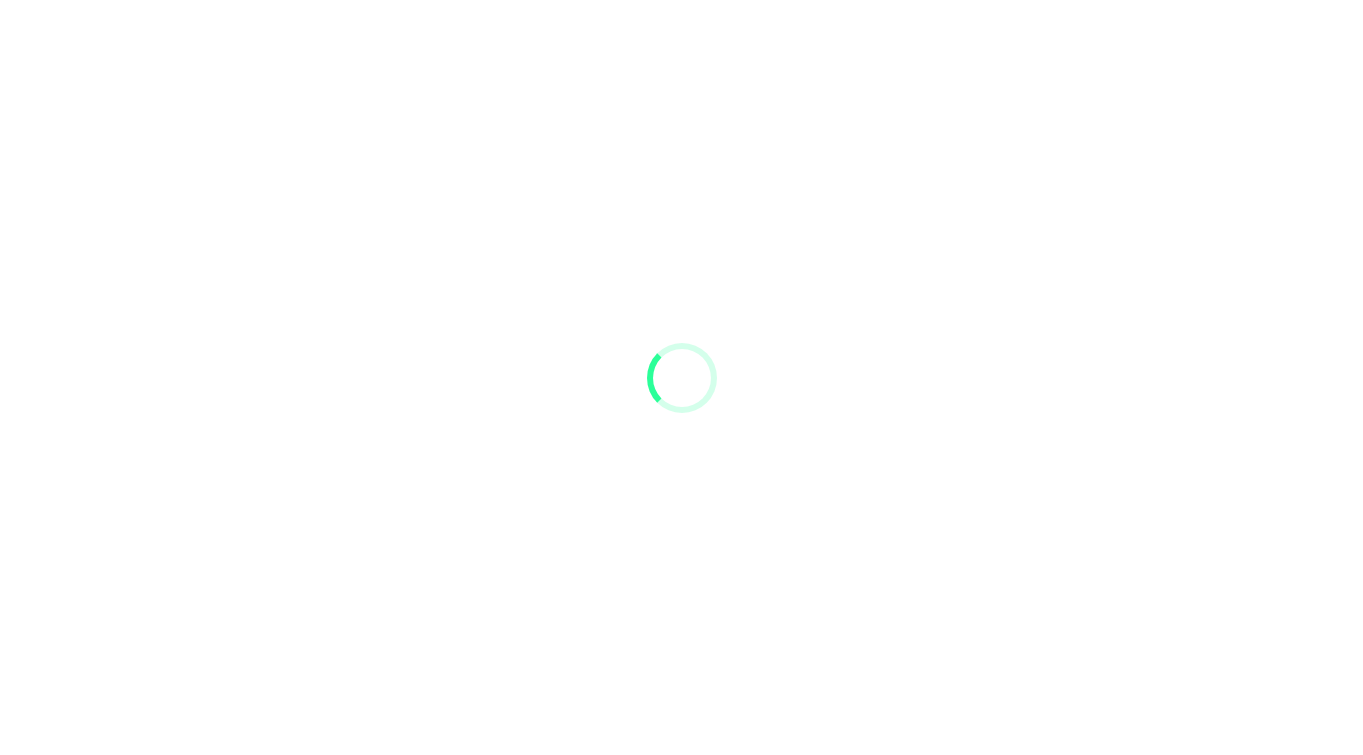 scroll, scrollTop: 0, scrollLeft: 0, axis: both 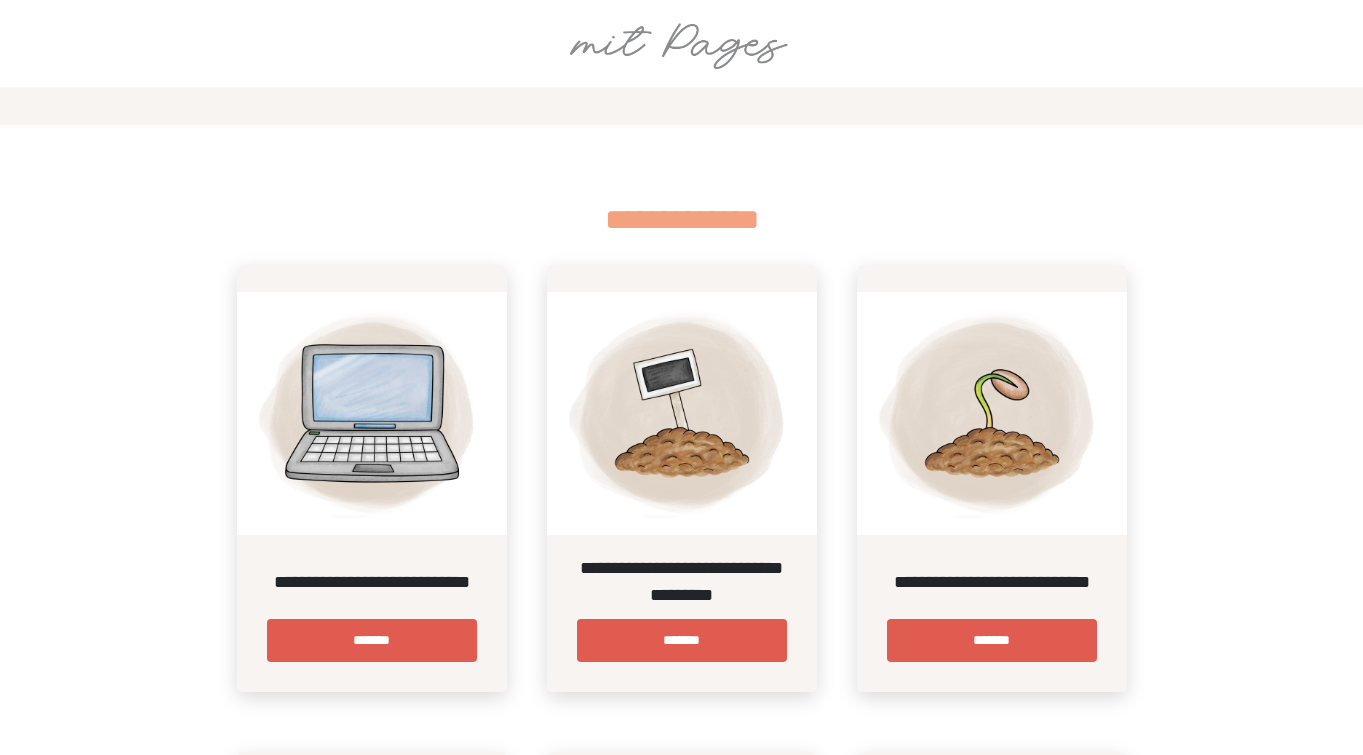 click at bounding box center [682, 400] 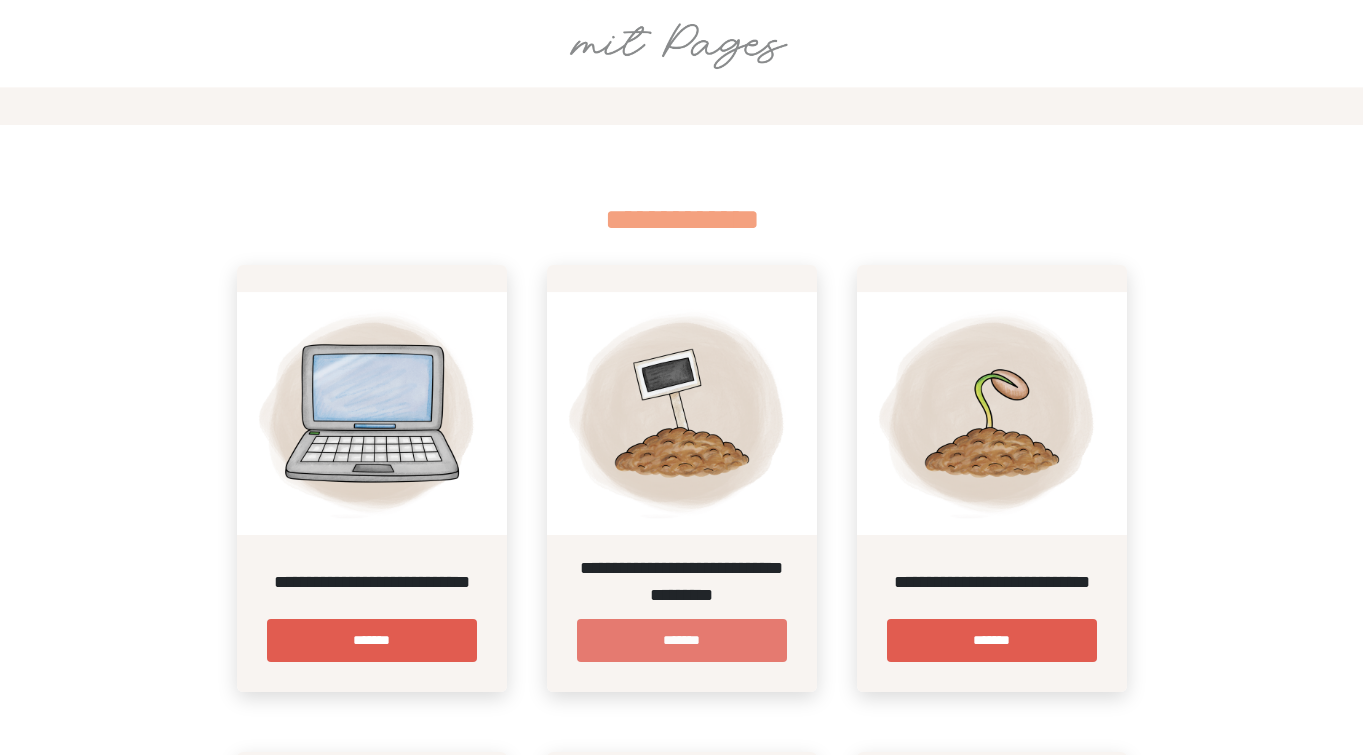 click on "*******" at bounding box center (682, 640) 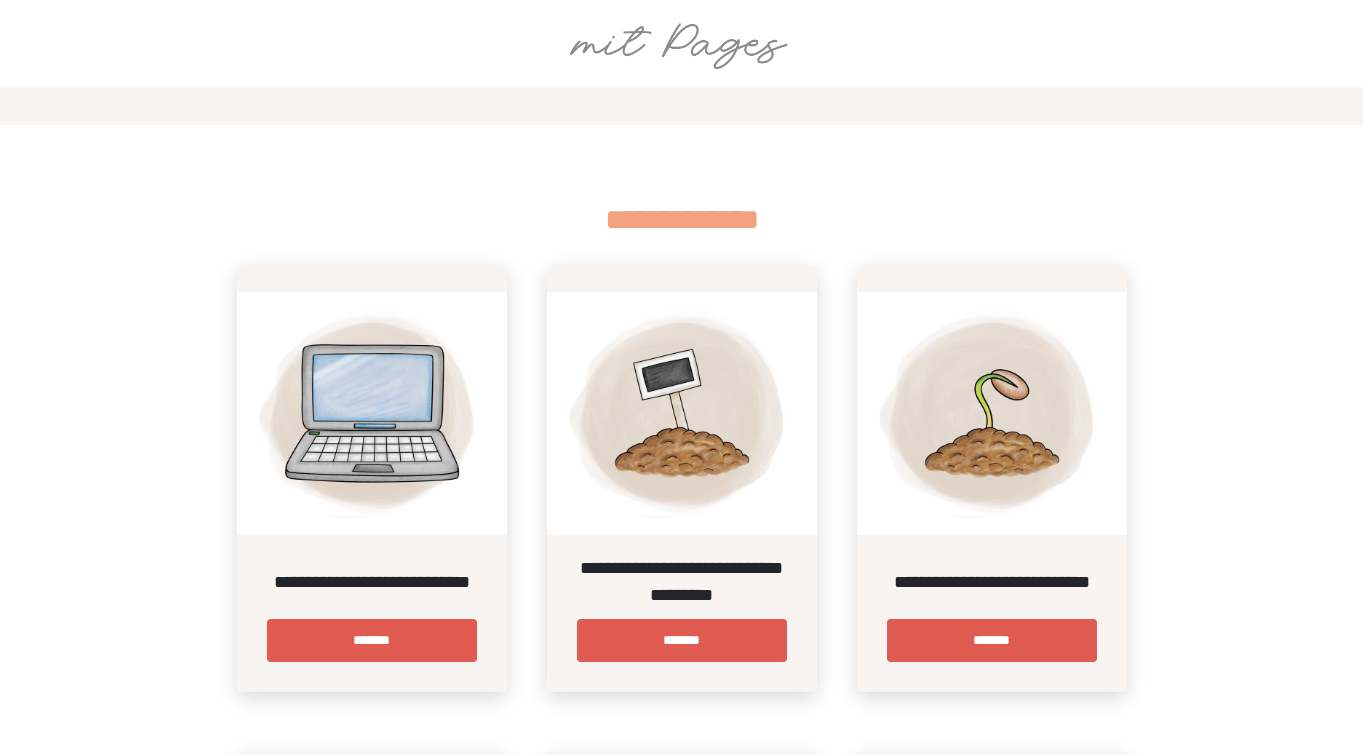 scroll, scrollTop: 0, scrollLeft: 0, axis: both 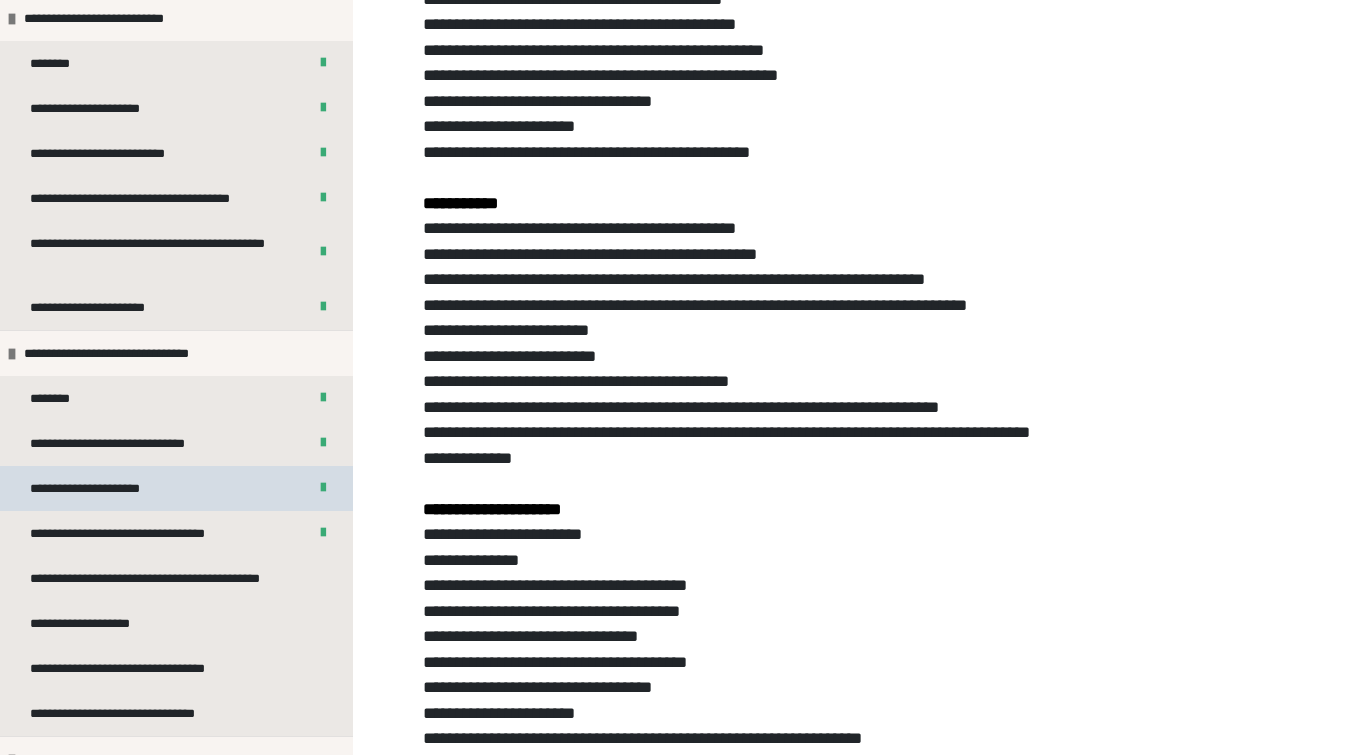 click on "**********" at bounding box center [99, 488] 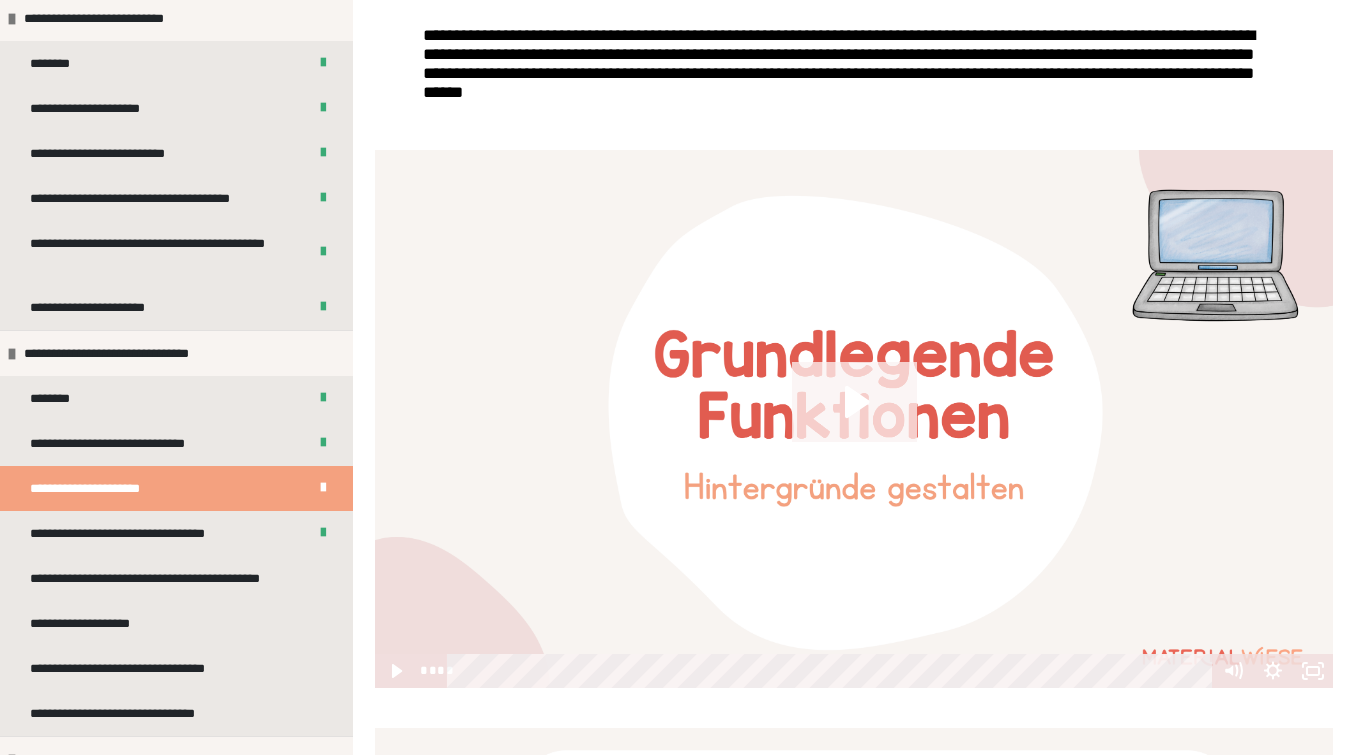 scroll, scrollTop: 487, scrollLeft: 0, axis: vertical 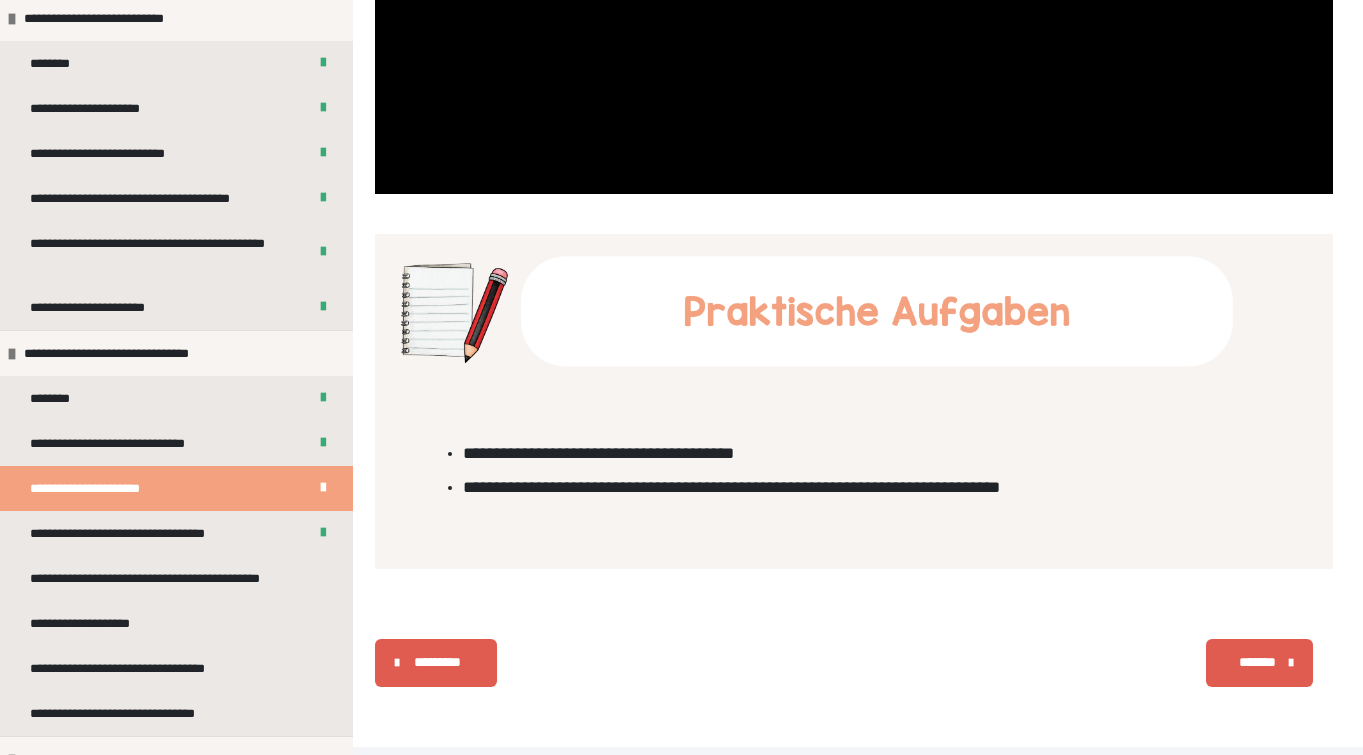 click on "*******" at bounding box center [1259, 663] 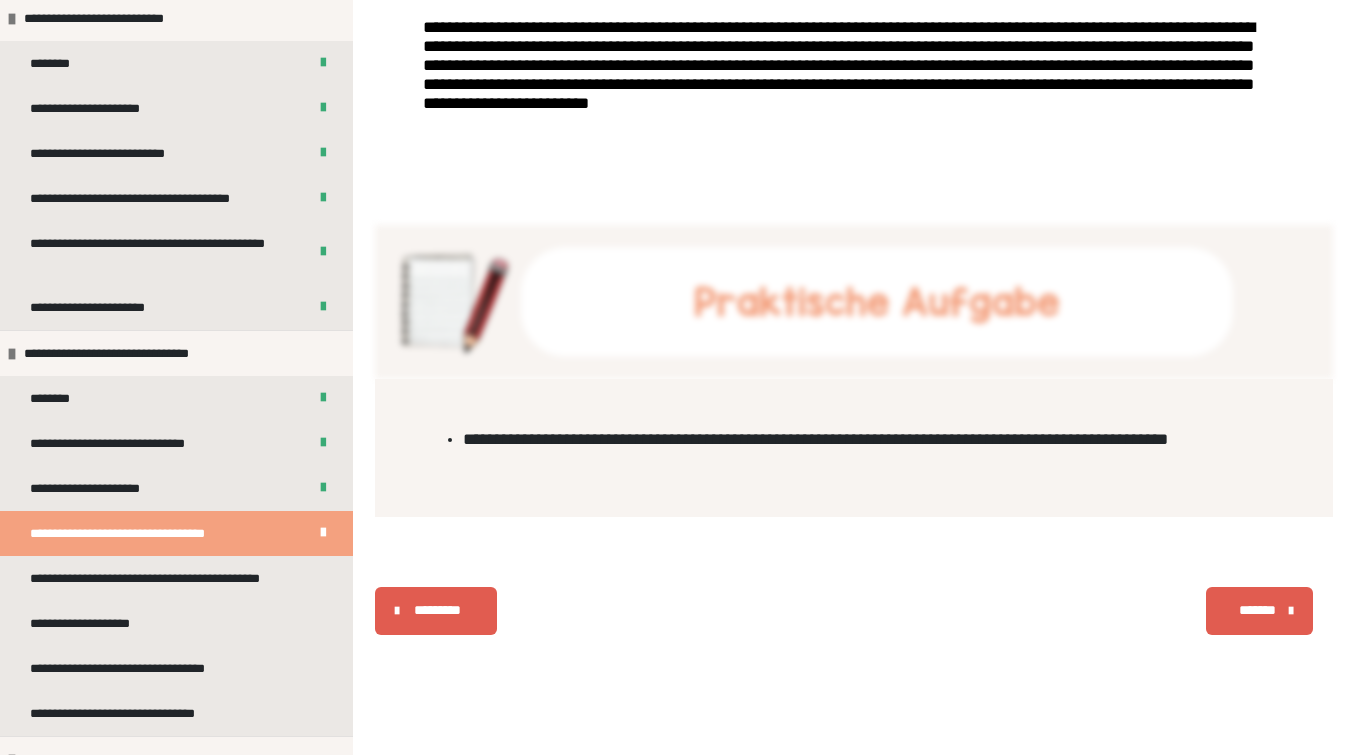 scroll, scrollTop: 340, scrollLeft: 0, axis: vertical 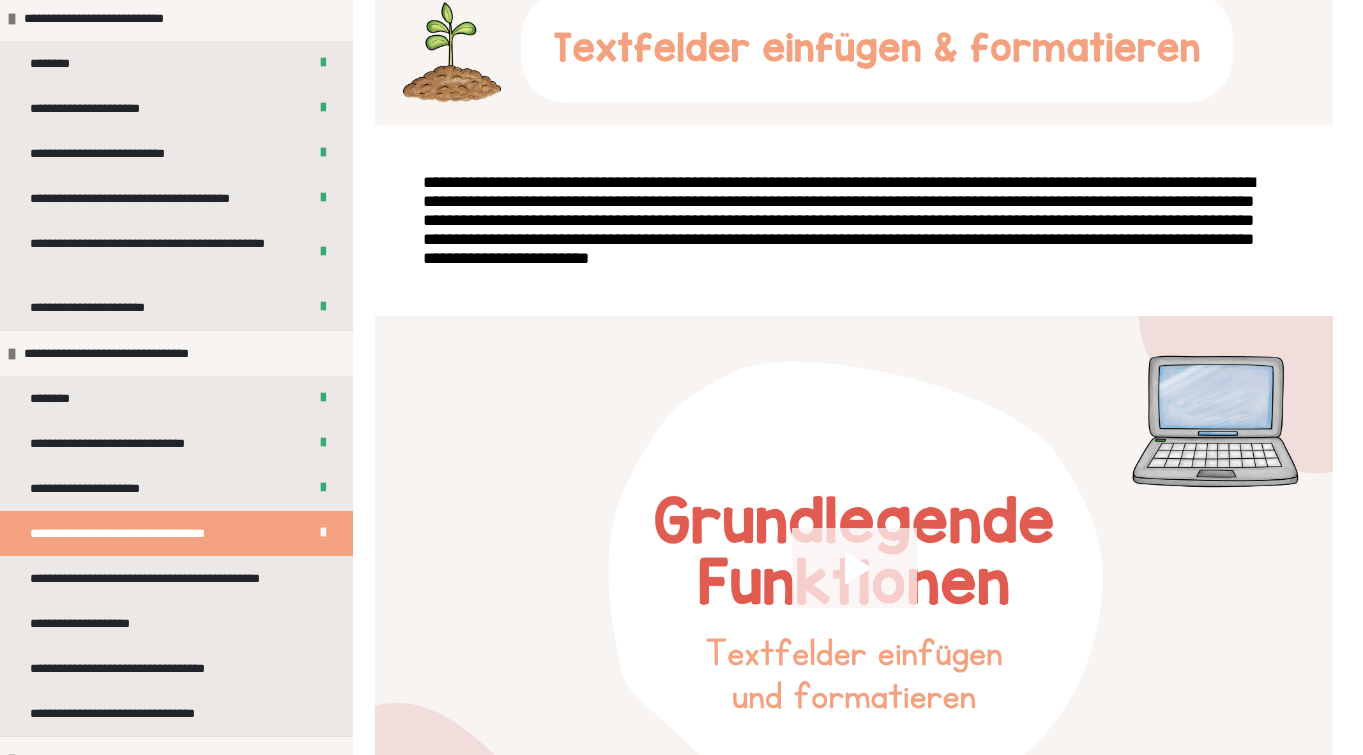 click 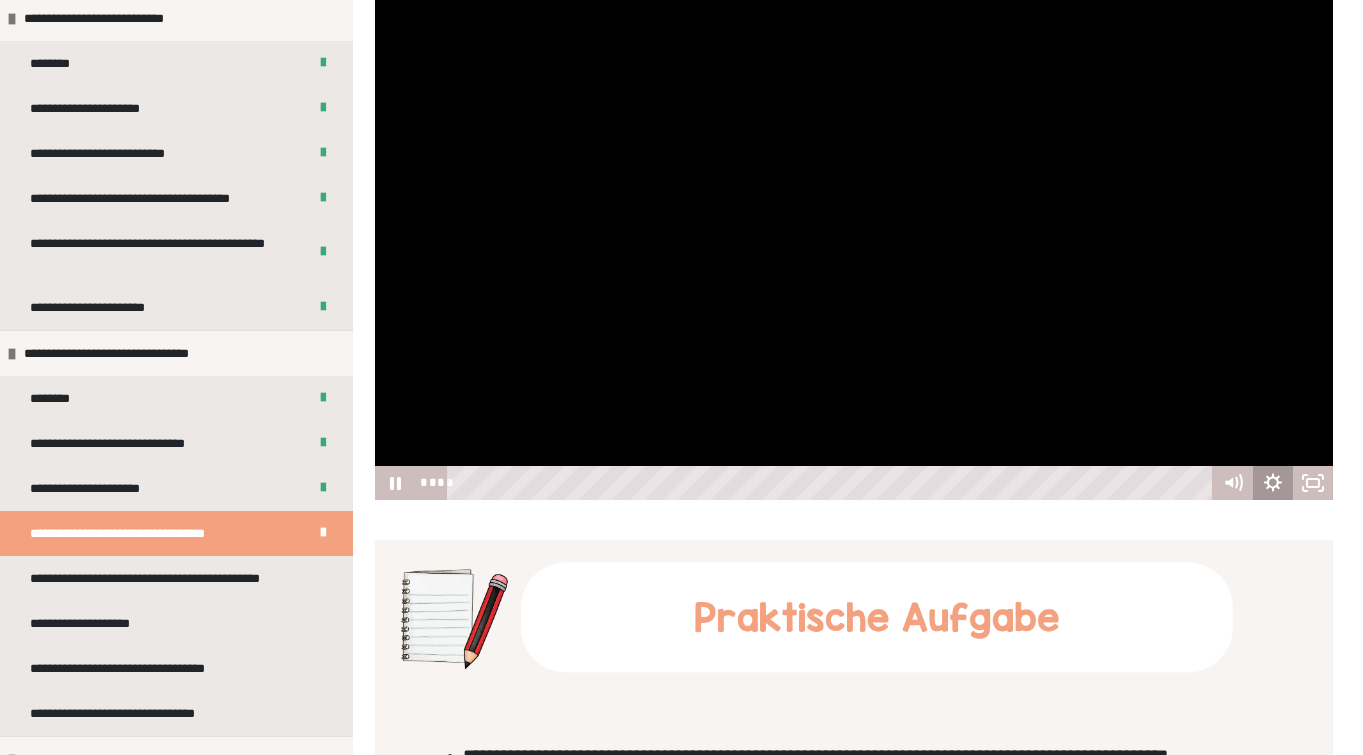 scroll, scrollTop: 697, scrollLeft: 0, axis: vertical 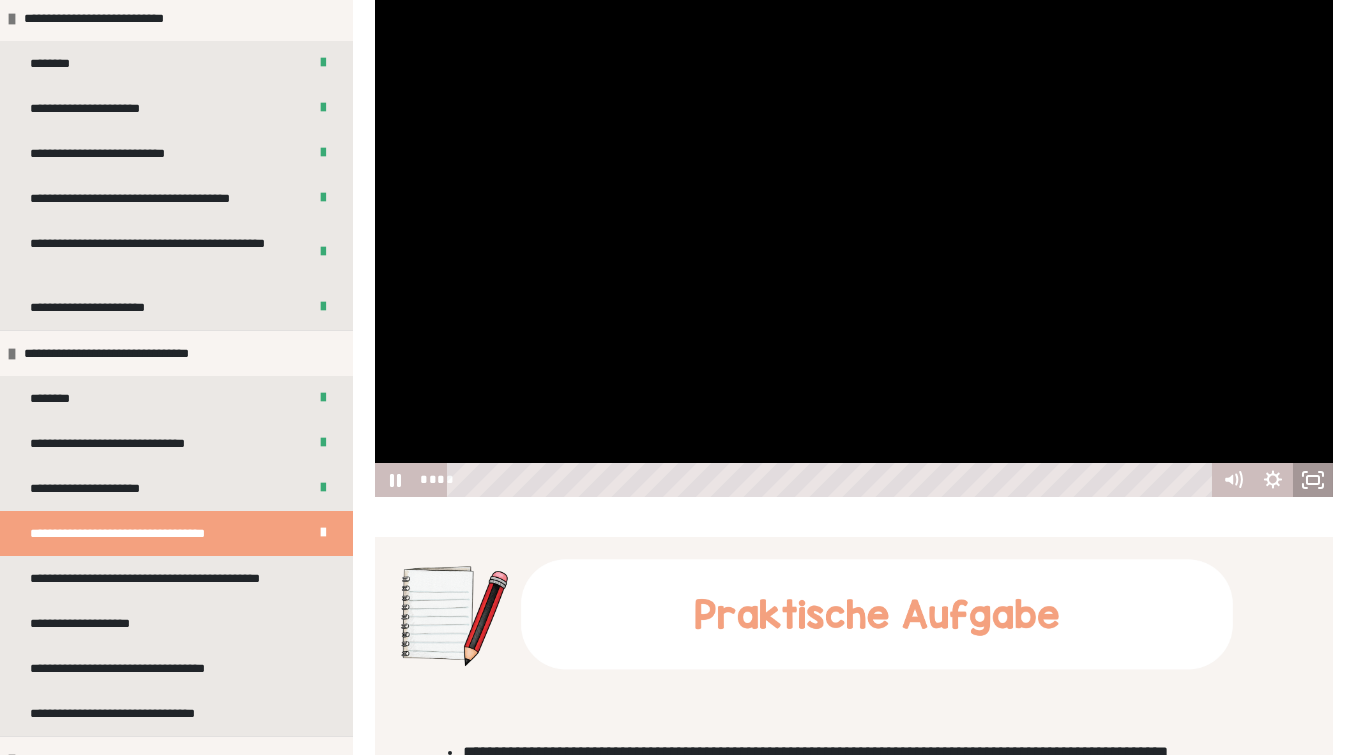 click 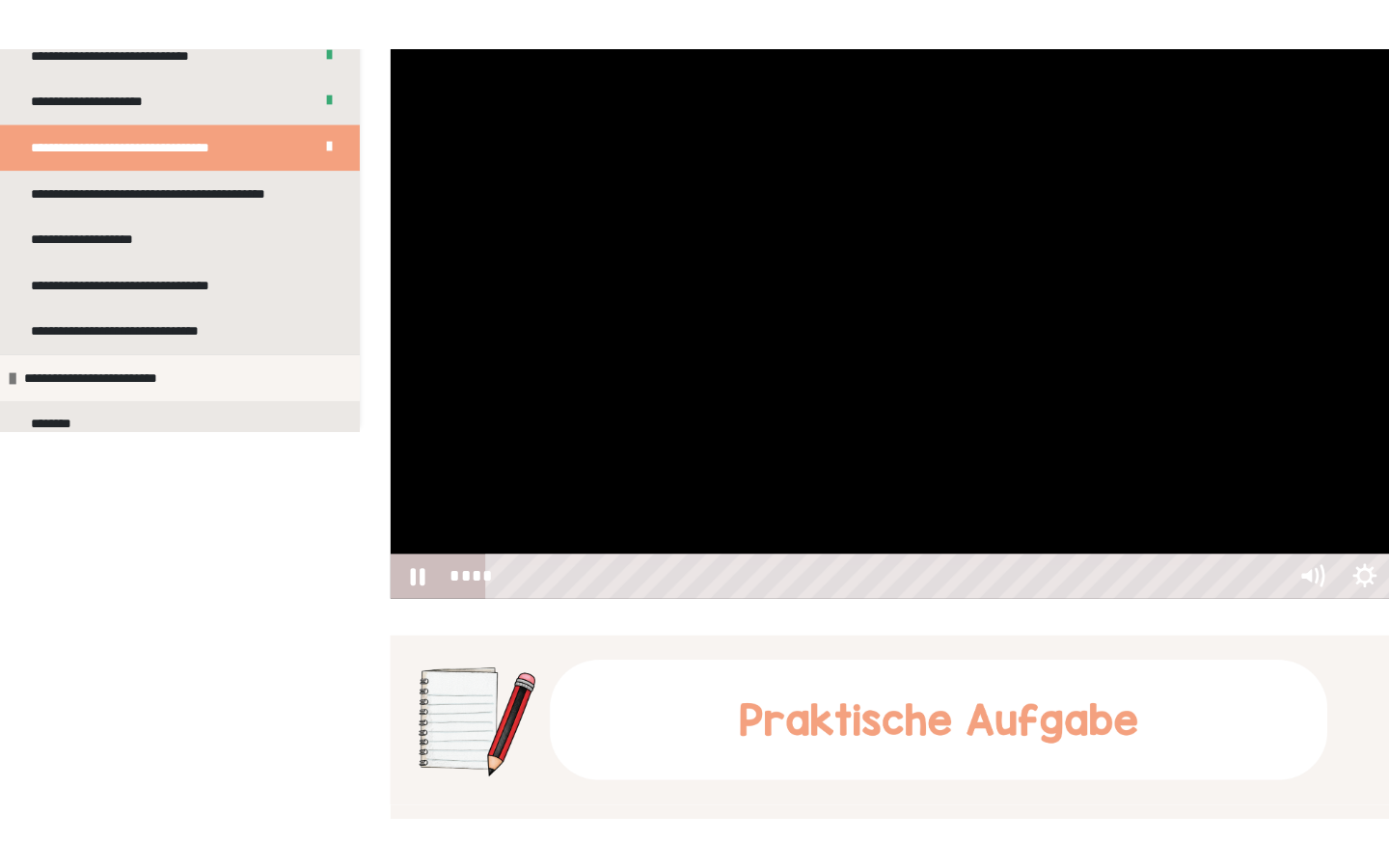 scroll, scrollTop: 0, scrollLeft: 0, axis: both 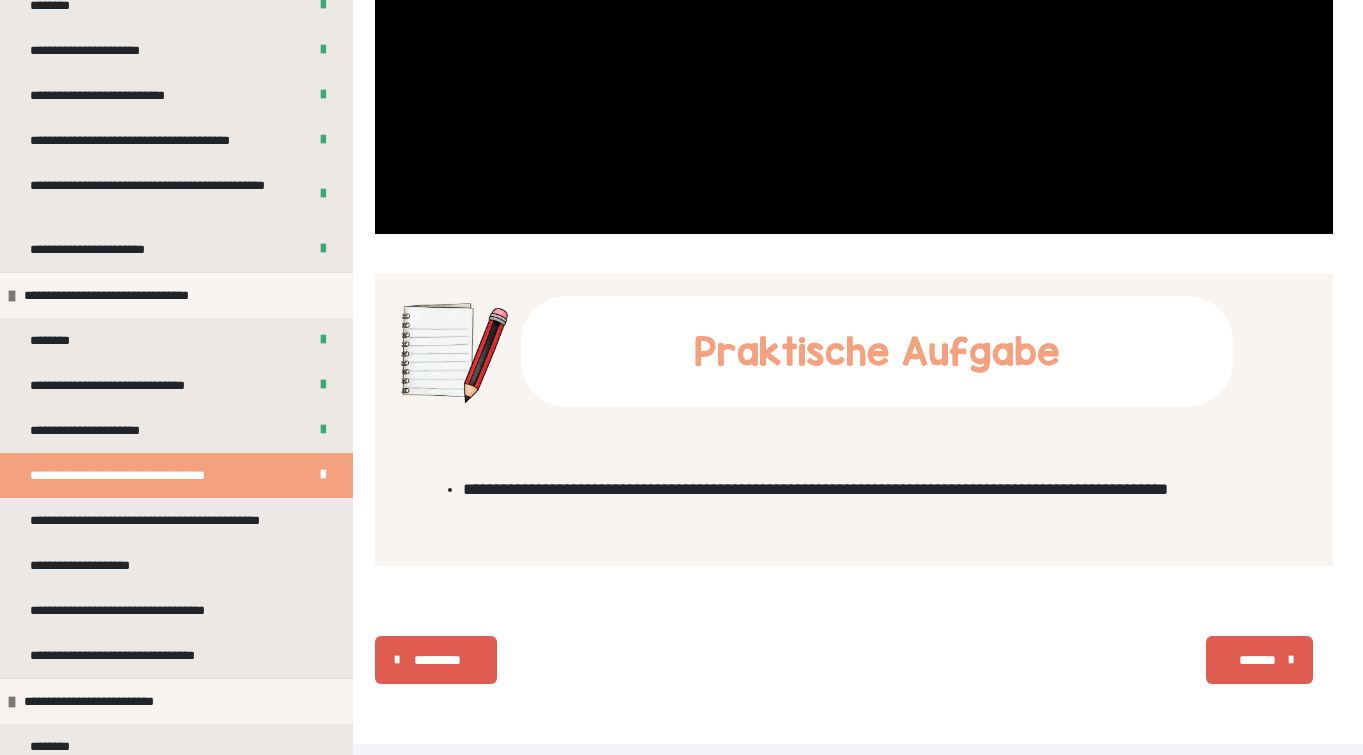 click on "*******" at bounding box center [1257, 660] 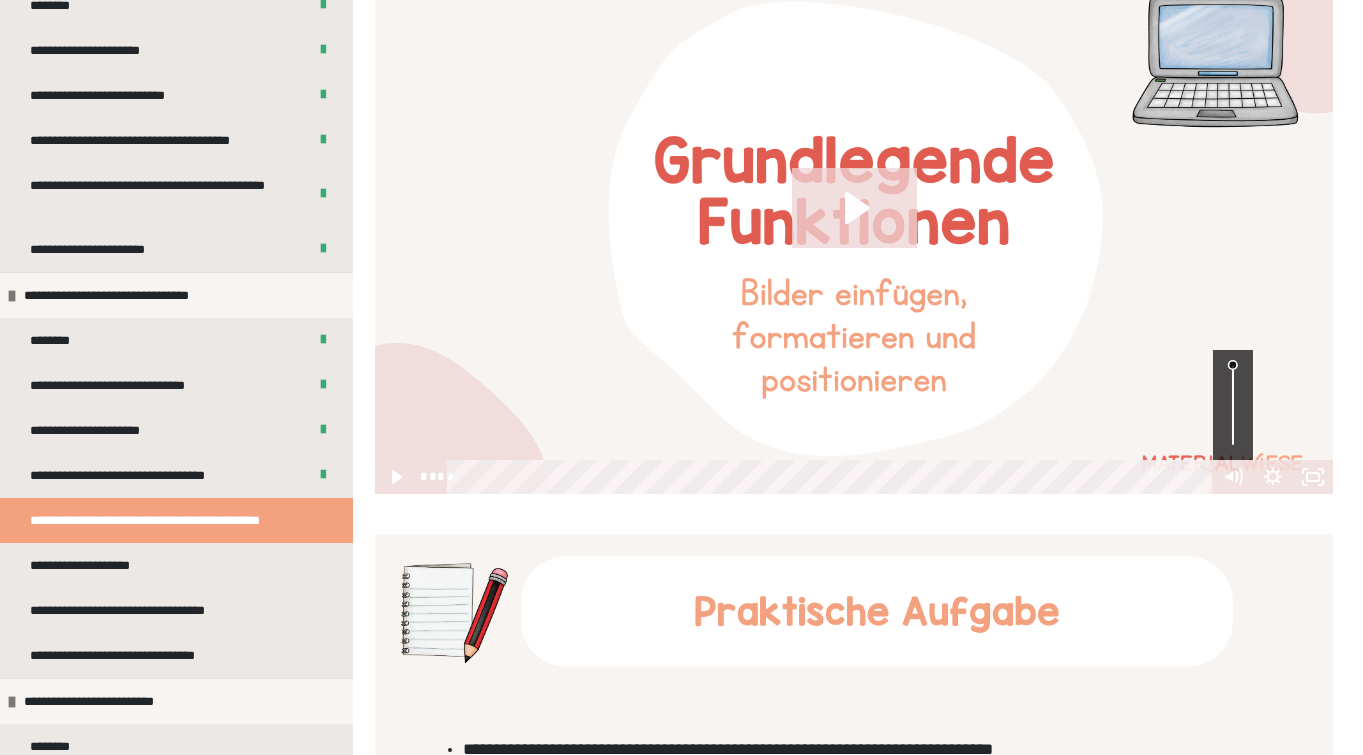 scroll, scrollTop: 813, scrollLeft: 0, axis: vertical 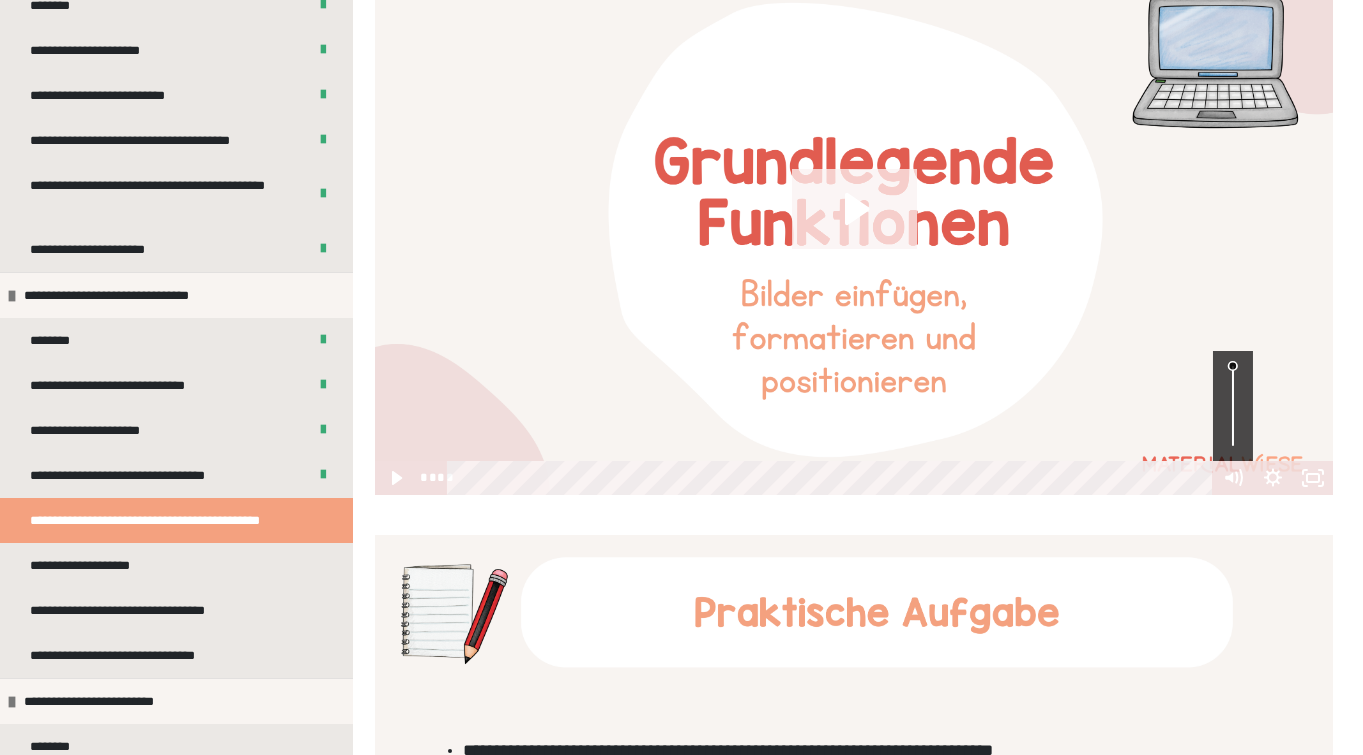 click 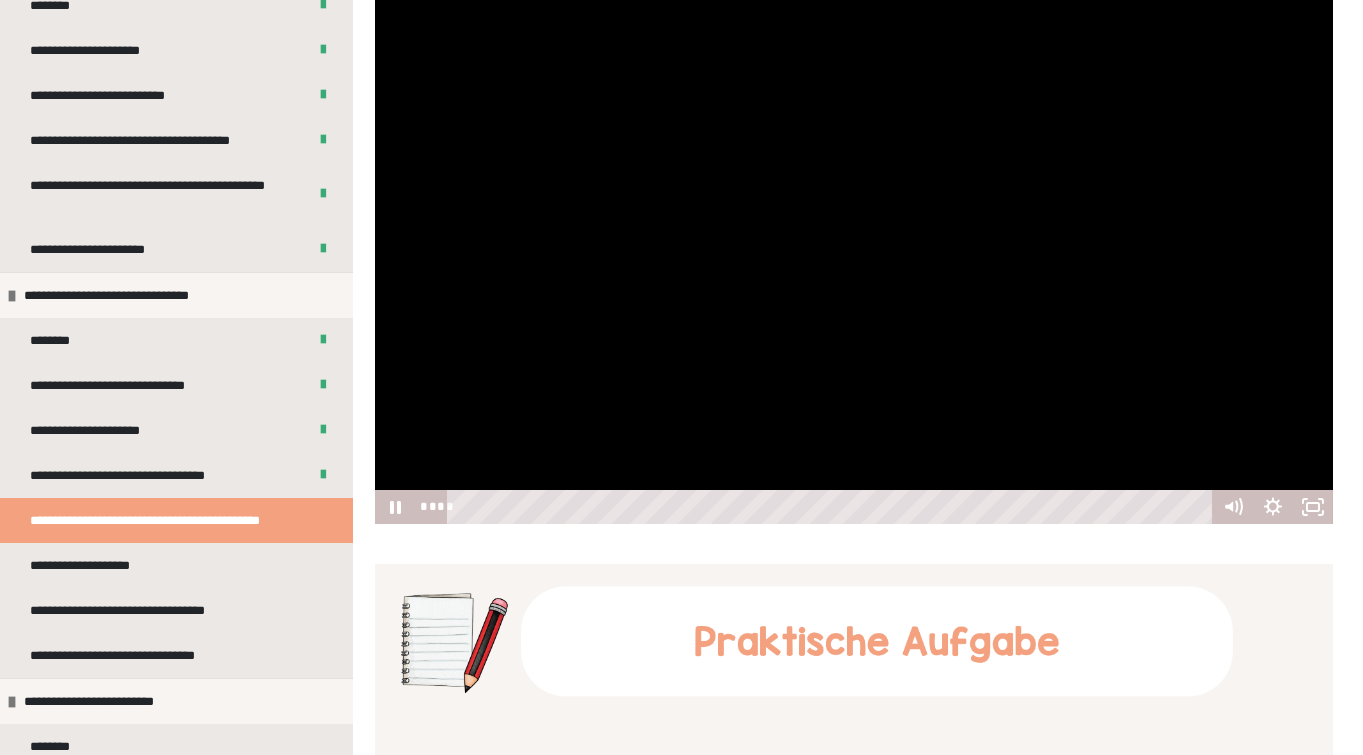 scroll, scrollTop: 759, scrollLeft: 0, axis: vertical 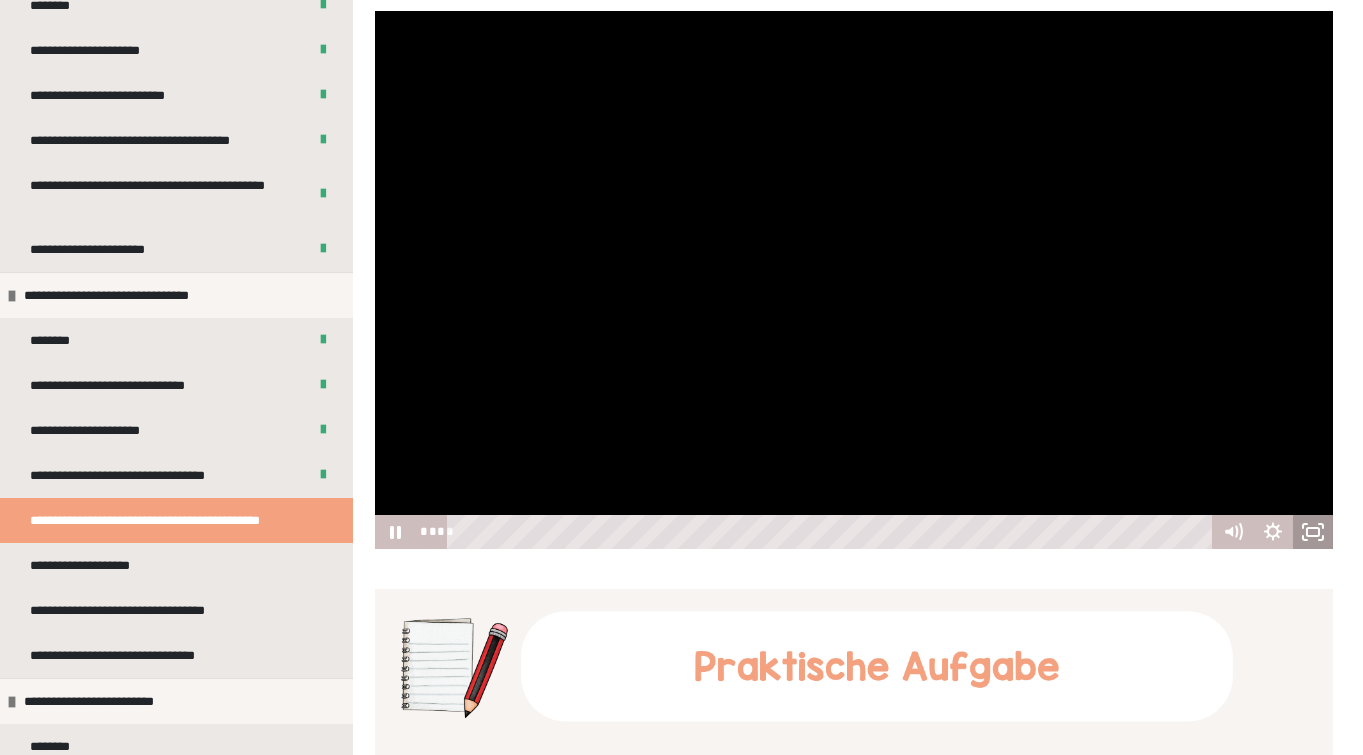 click 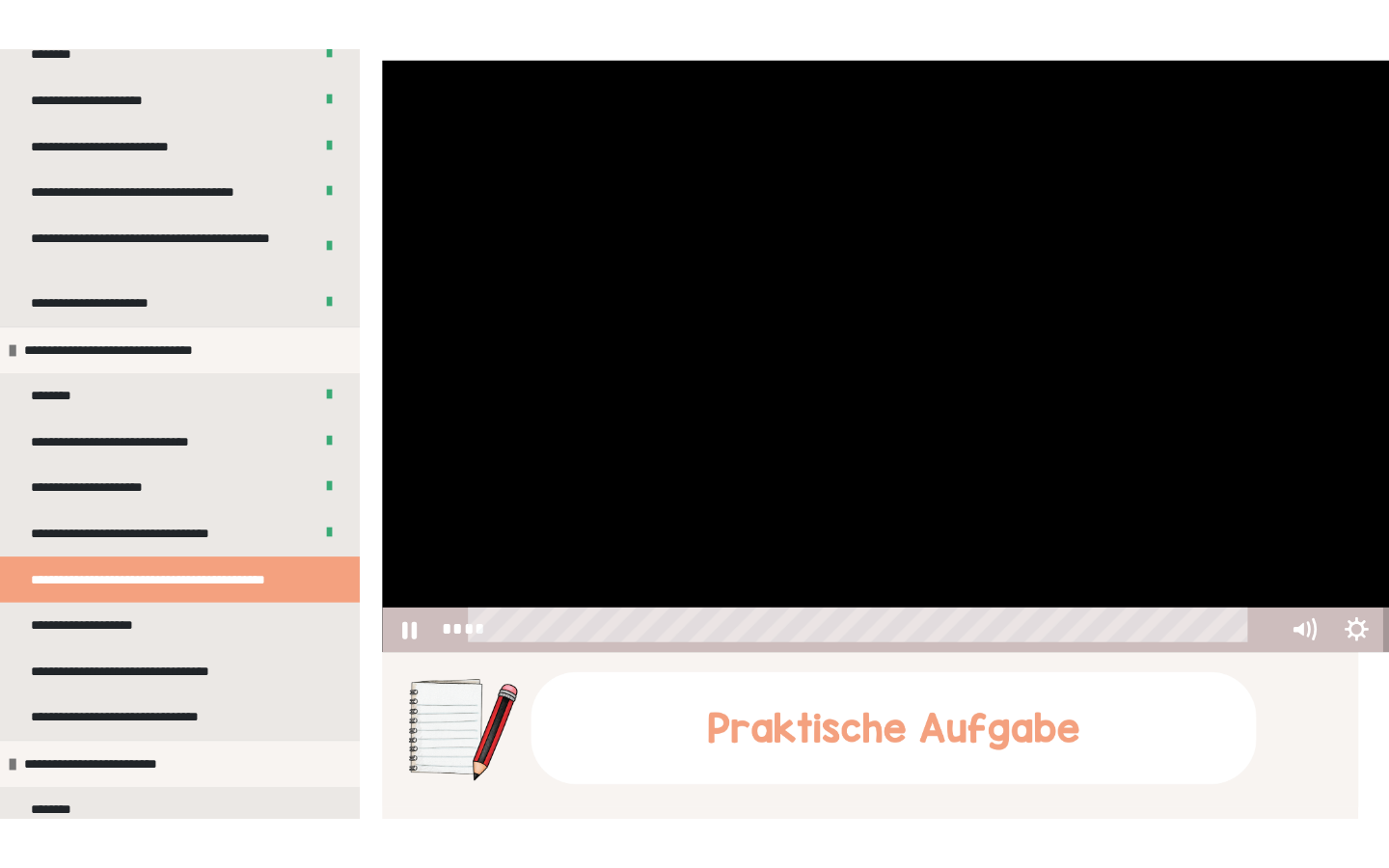 scroll, scrollTop: 0, scrollLeft: 0, axis: both 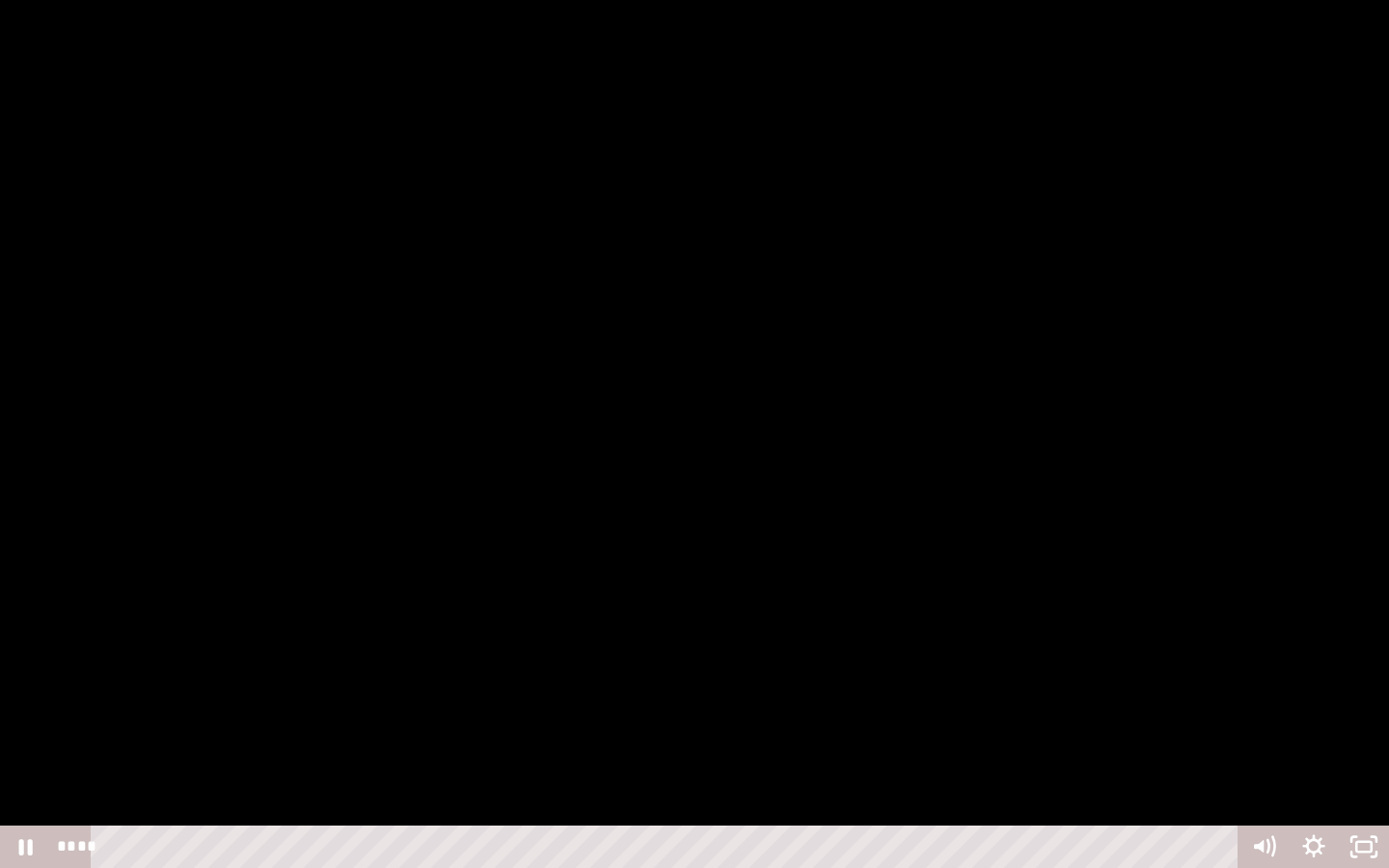 click at bounding box center (694, 434) 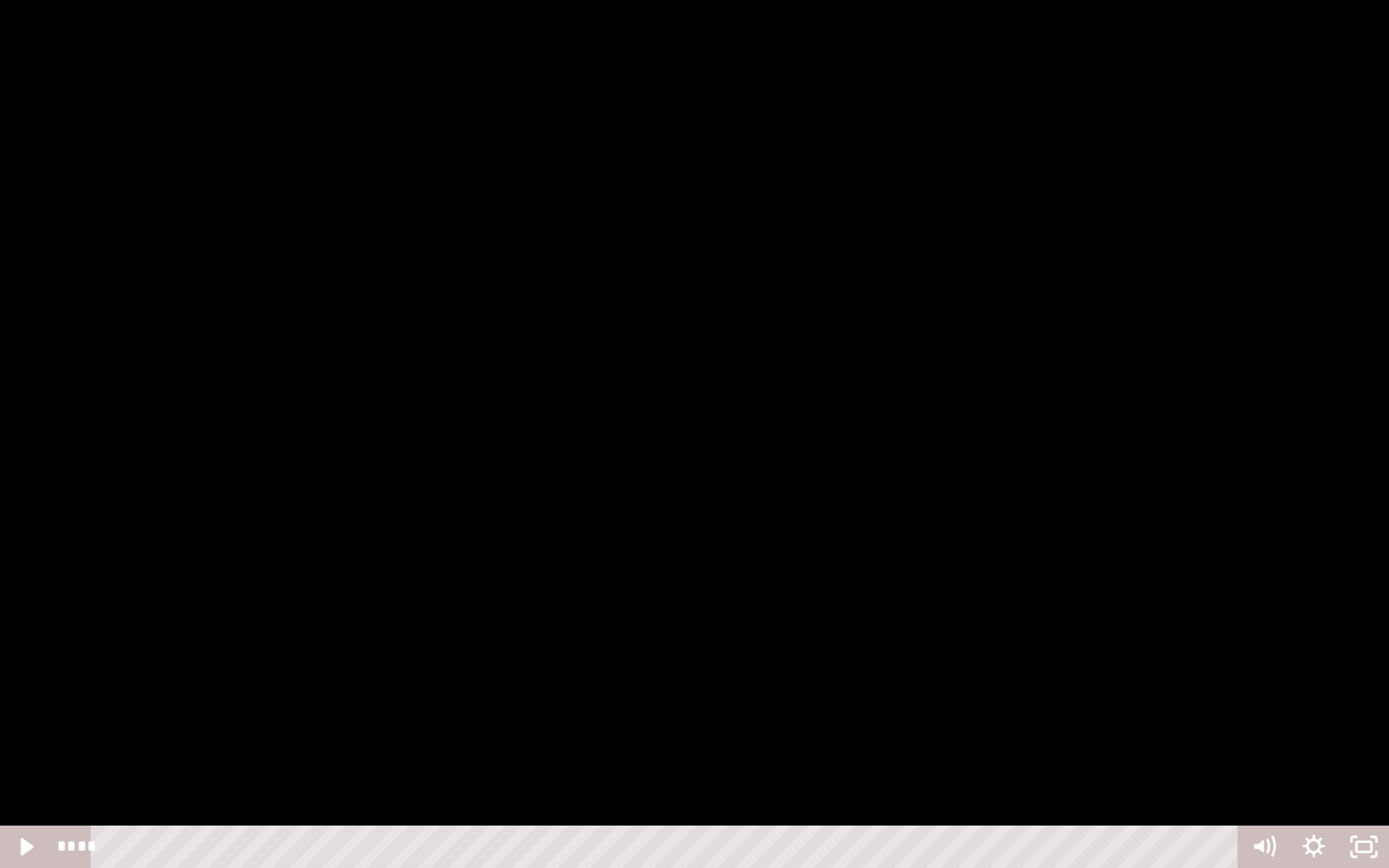 click at bounding box center [694, 434] 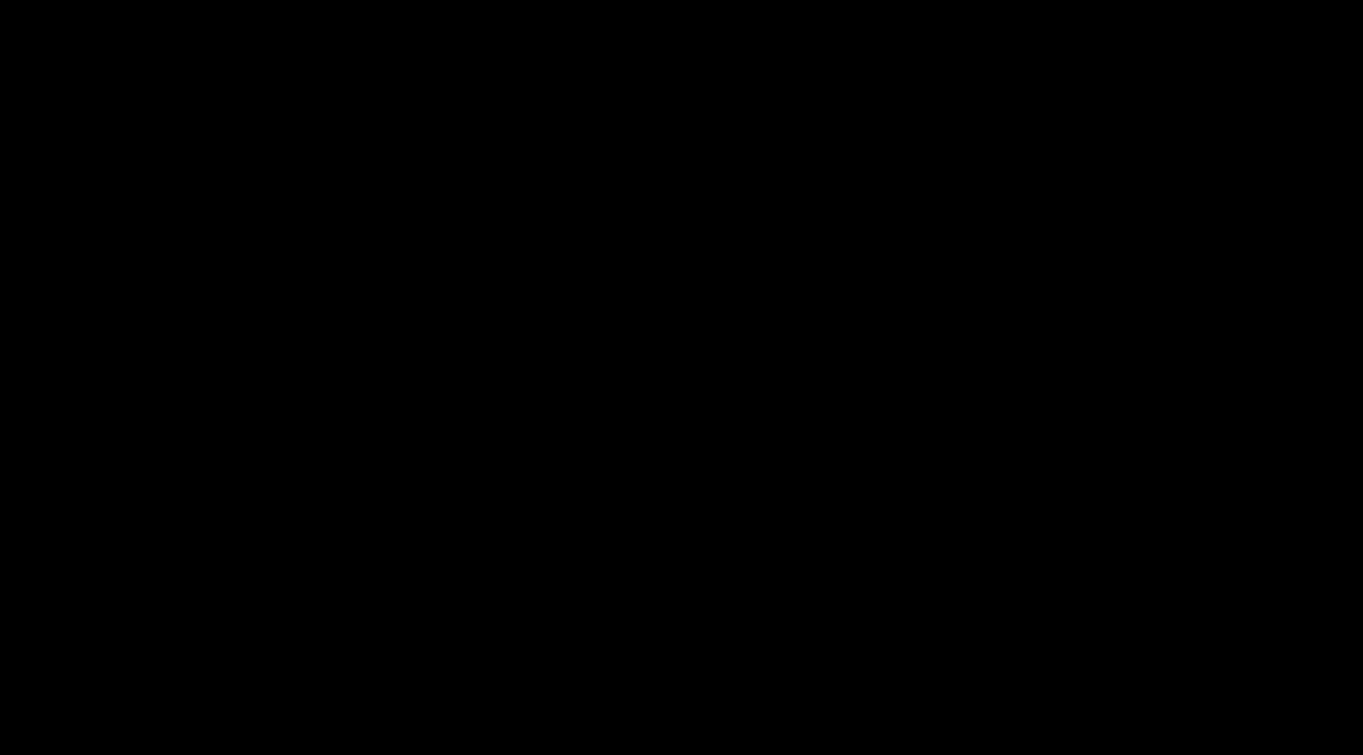scroll, scrollTop: 1128, scrollLeft: 0, axis: vertical 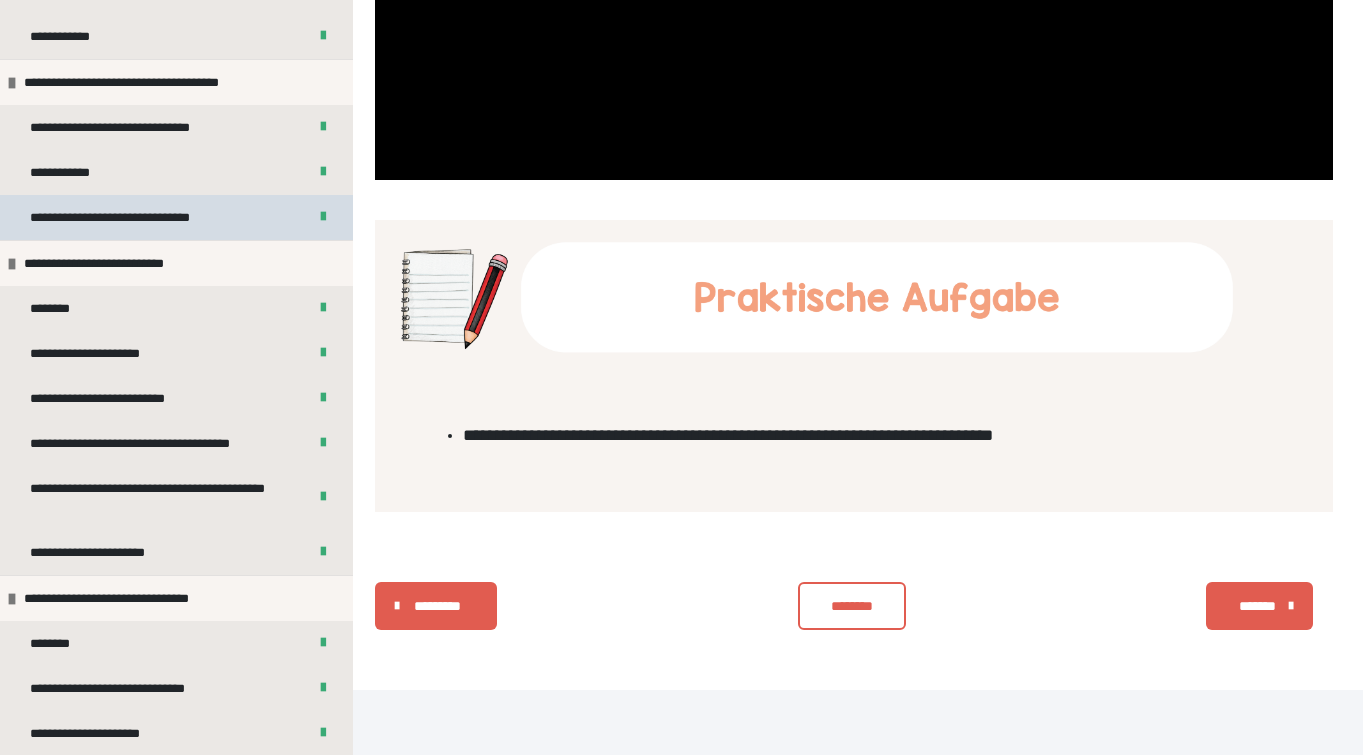 click on "**********" at bounding box center (123, 217) 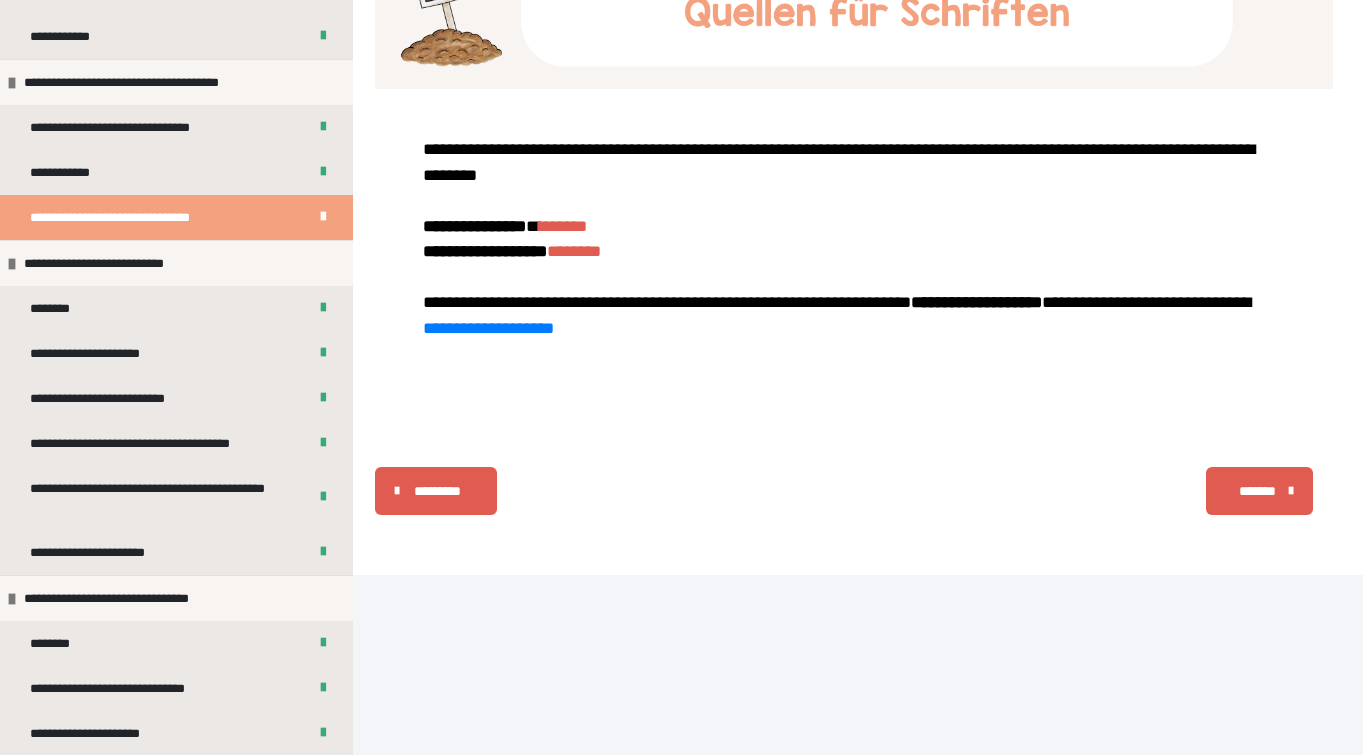 scroll, scrollTop: 2126, scrollLeft: 0, axis: vertical 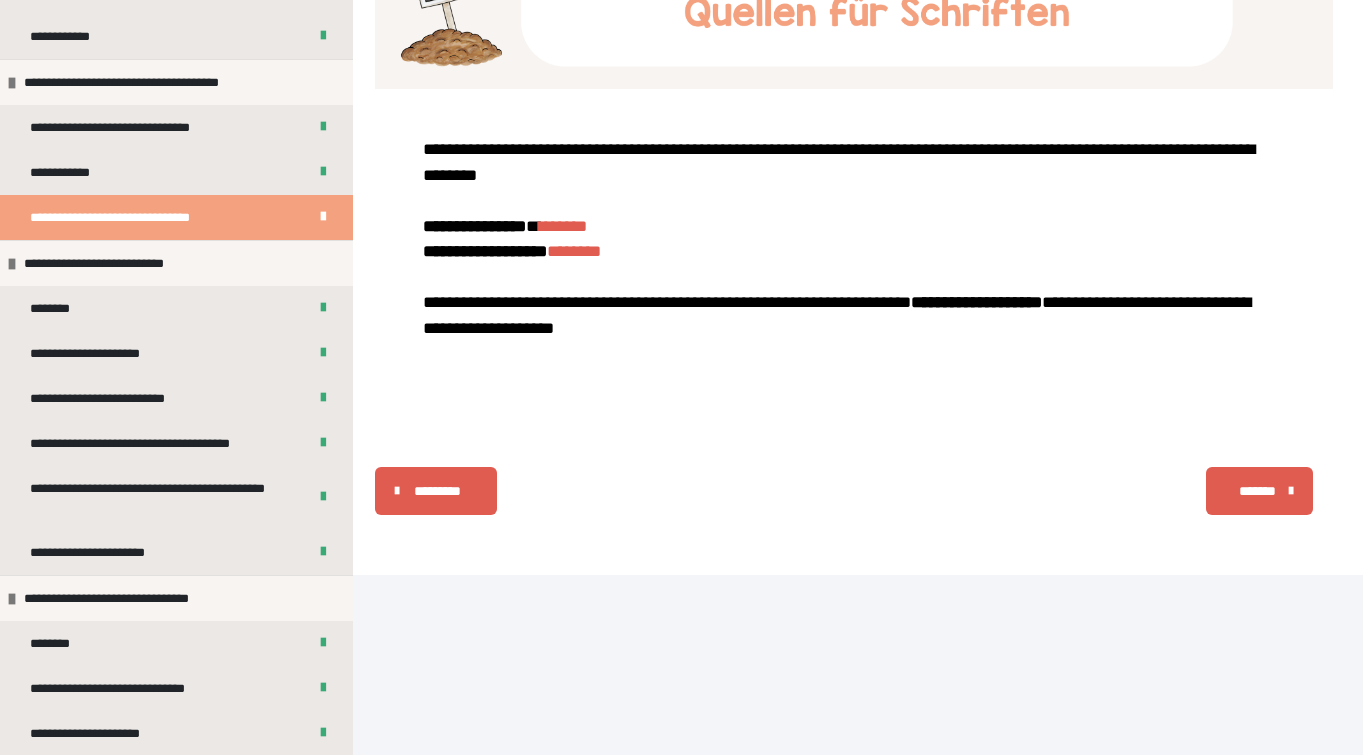 click on "**********" at bounding box center [488, 328] 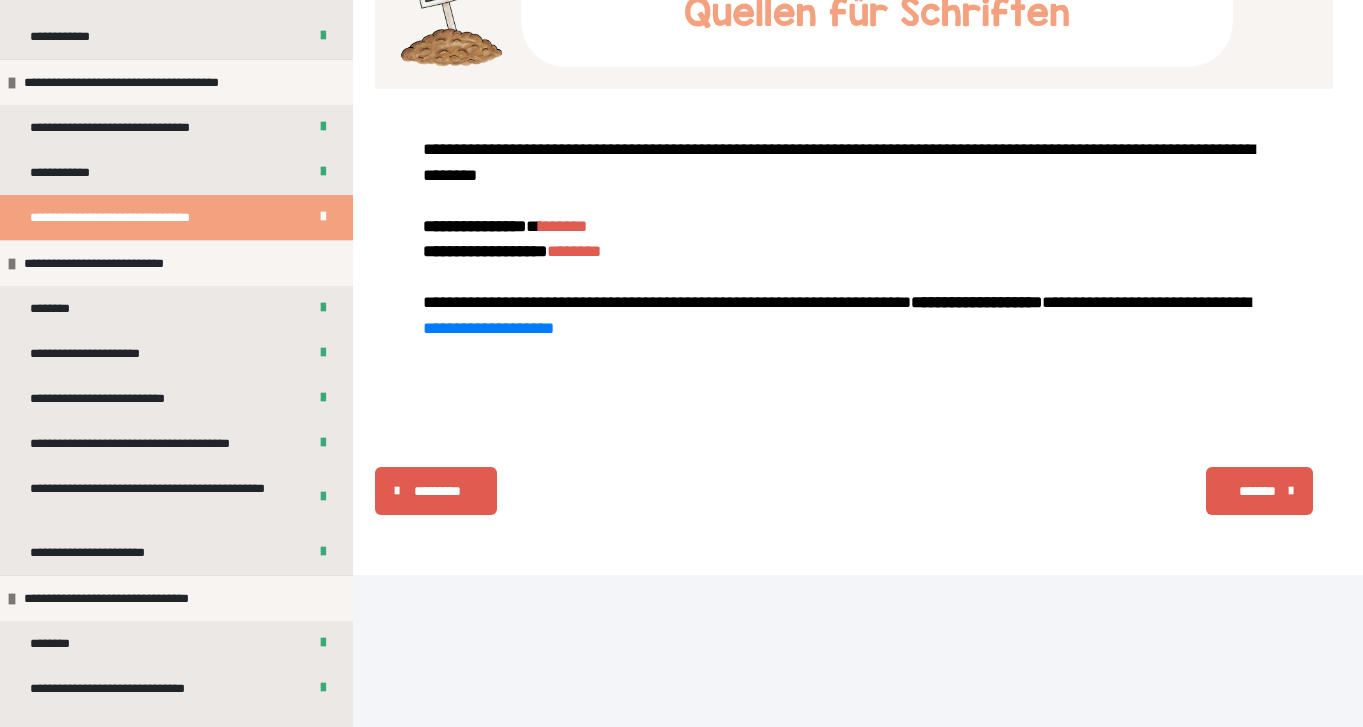 click on "**********" at bounding box center [485, 251] 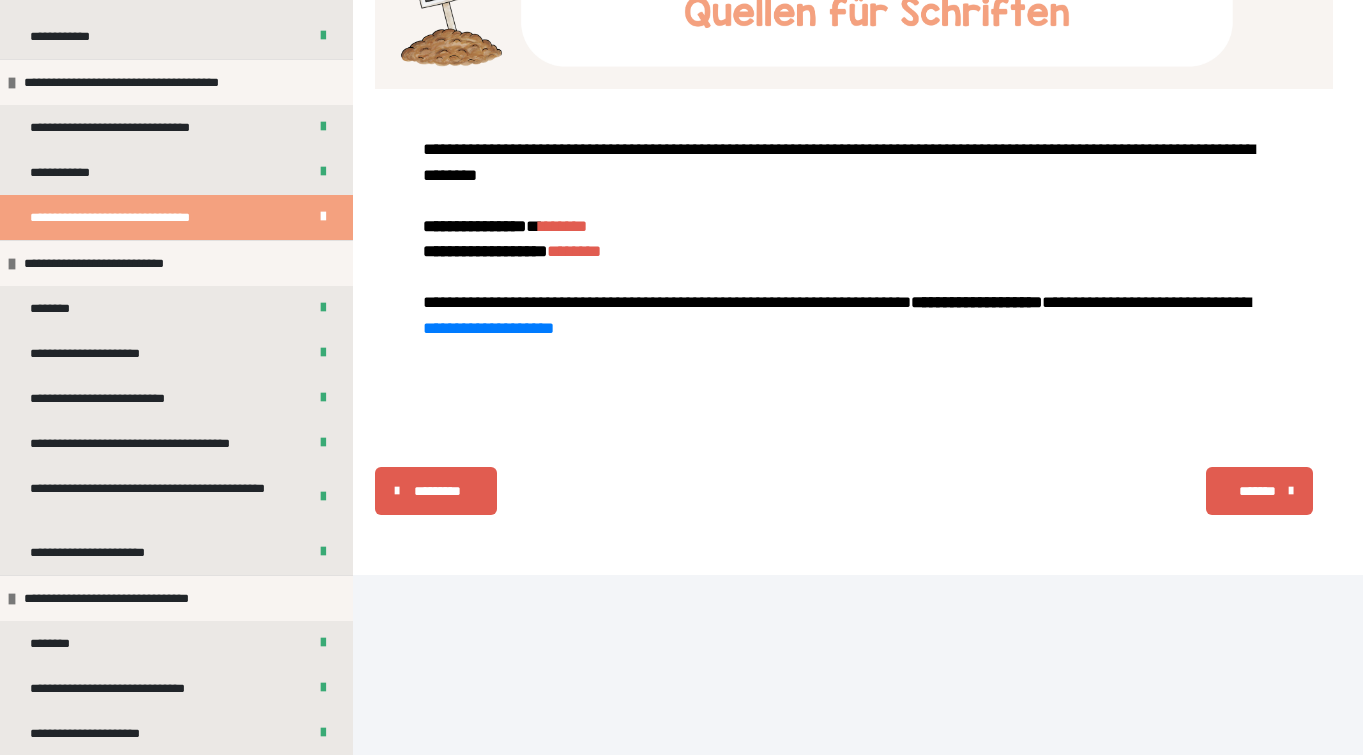 scroll, scrollTop: 2126, scrollLeft: 0, axis: vertical 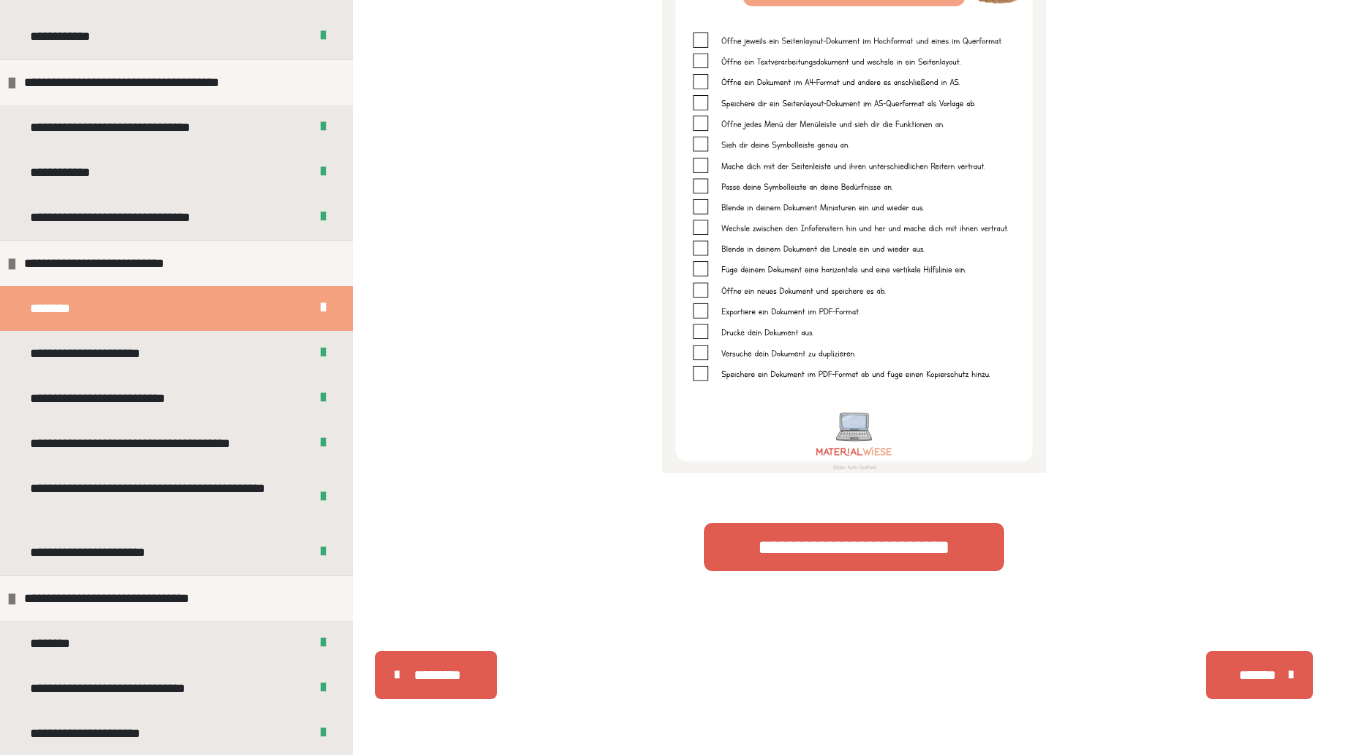 click on "*********" at bounding box center (438, 675) 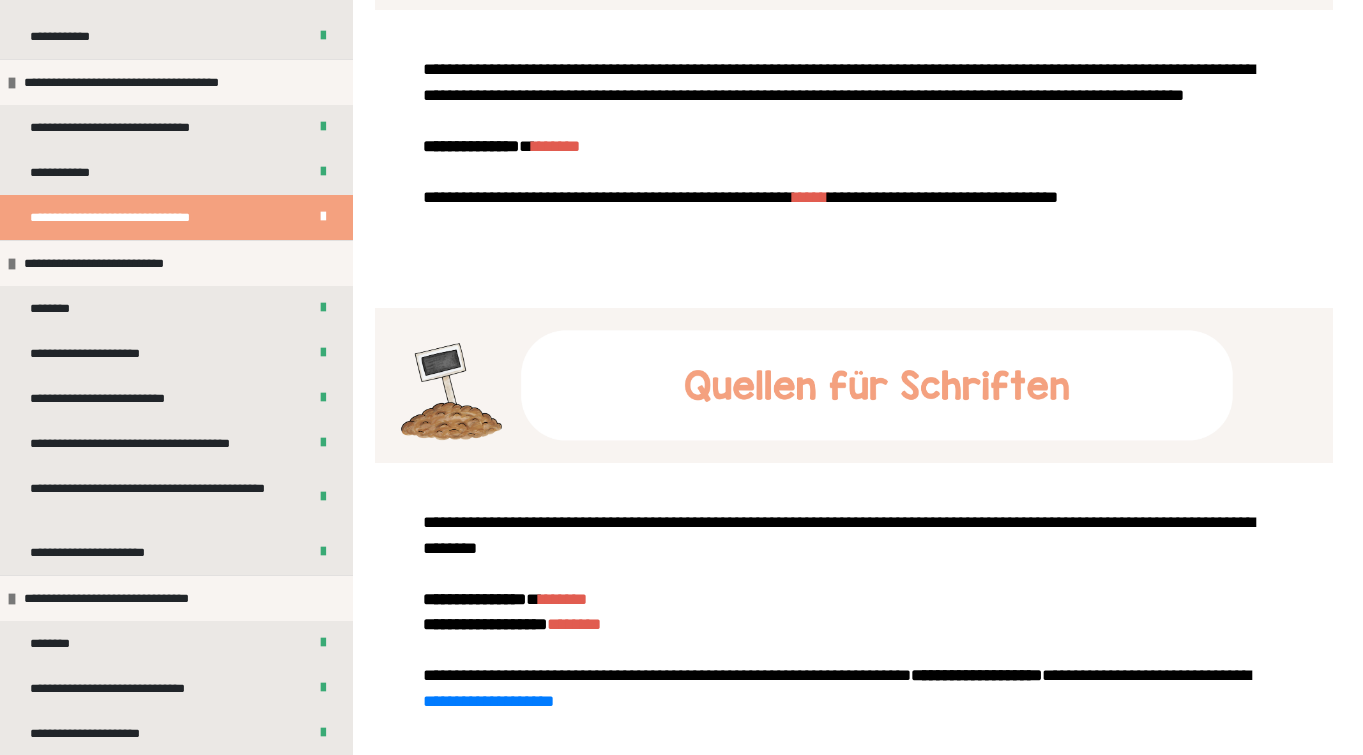 scroll, scrollTop: 1602, scrollLeft: 0, axis: vertical 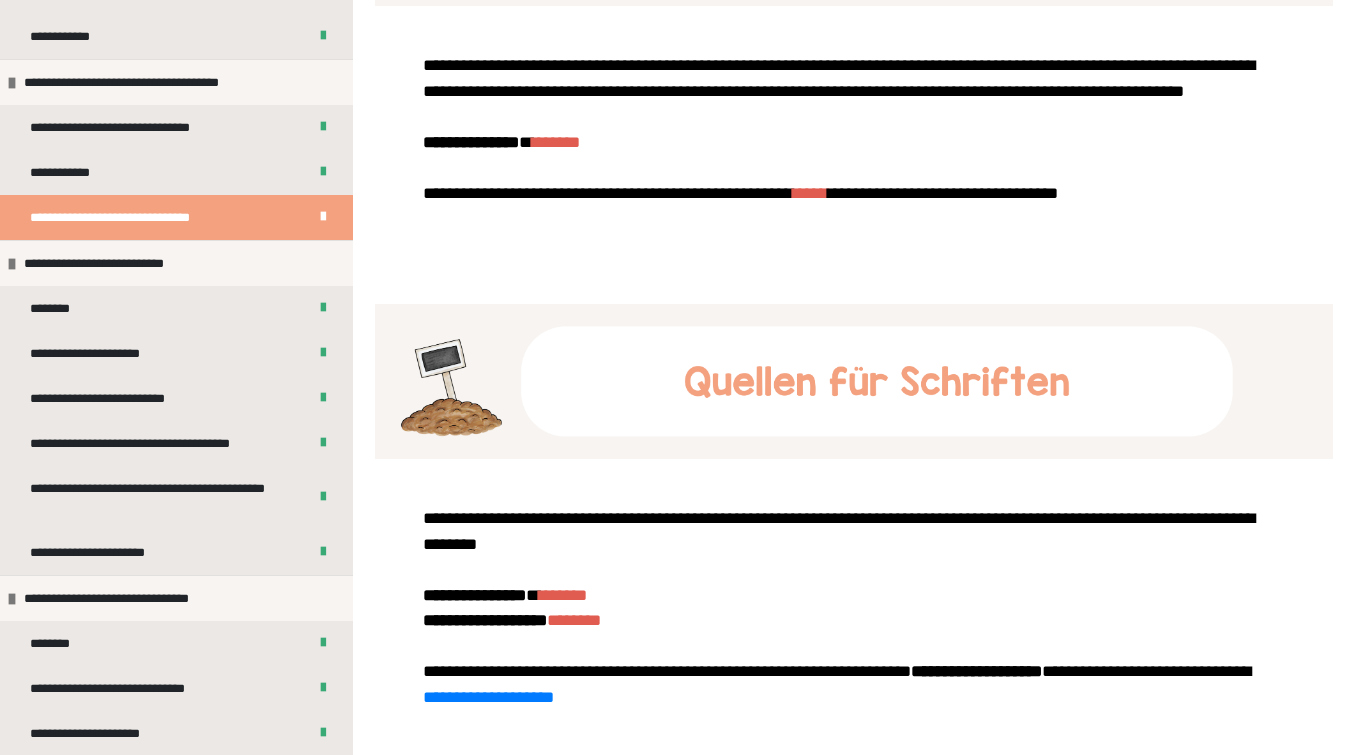 click on "********" at bounding box center [556, 142] 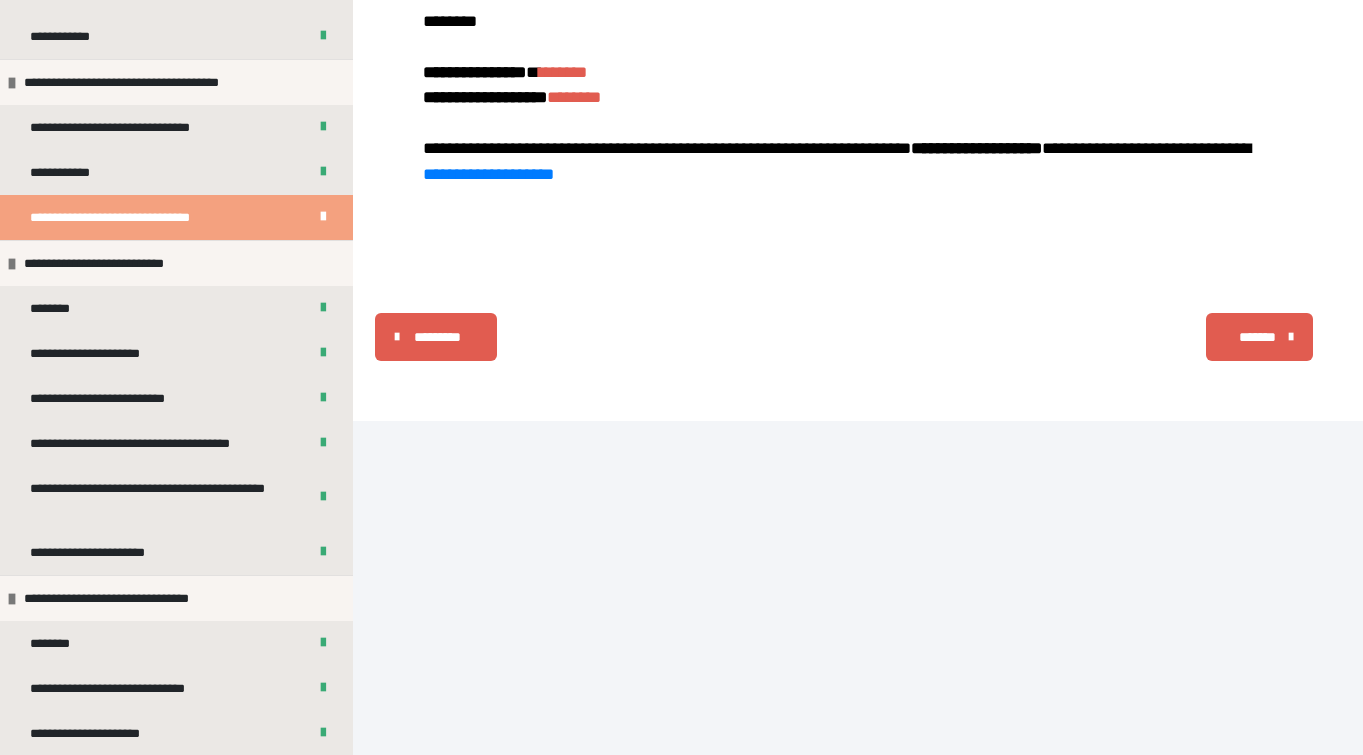 scroll, scrollTop: 2125, scrollLeft: 0, axis: vertical 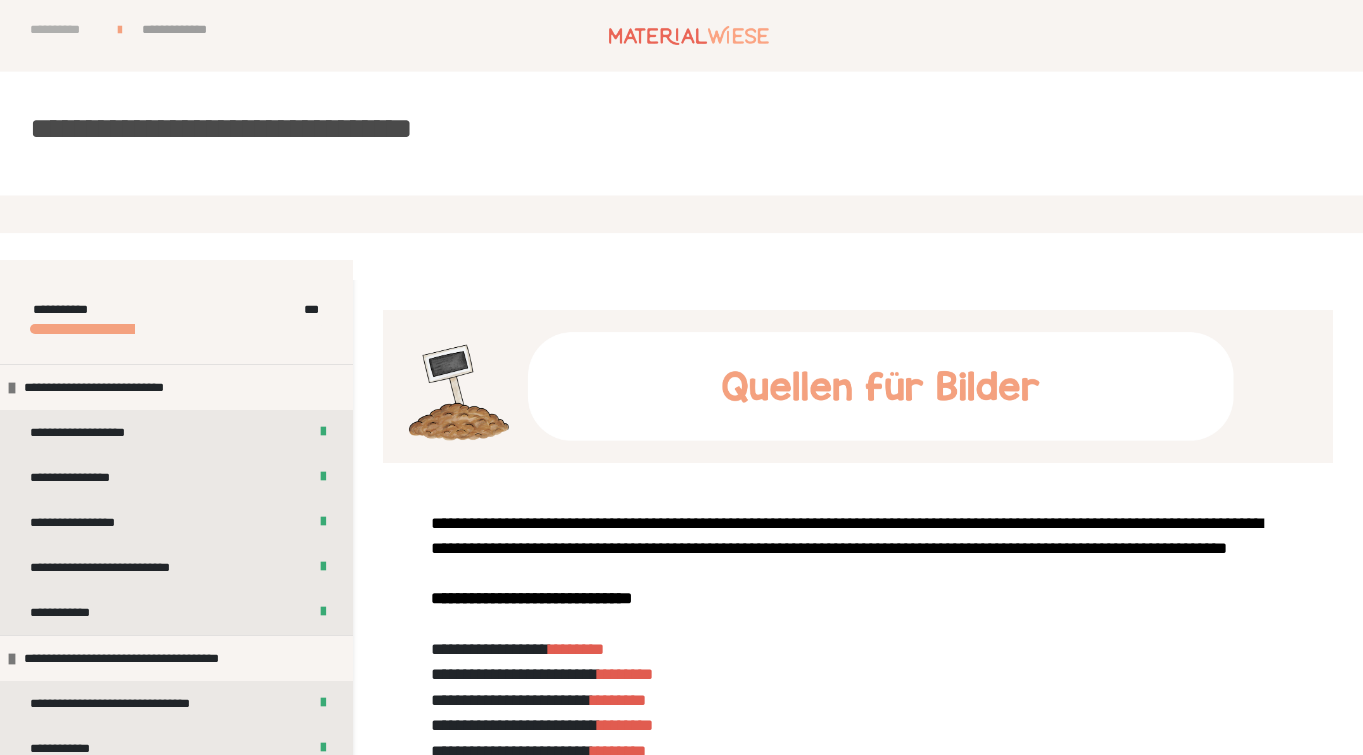 click on "**********" at bounding box center (64, 29) 